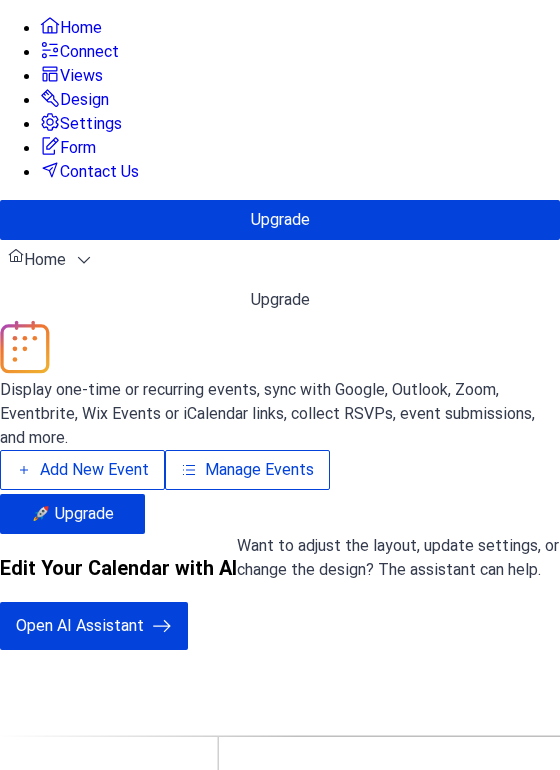 scroll, scrollTop: 0, scrollLeft: 0, axis: both 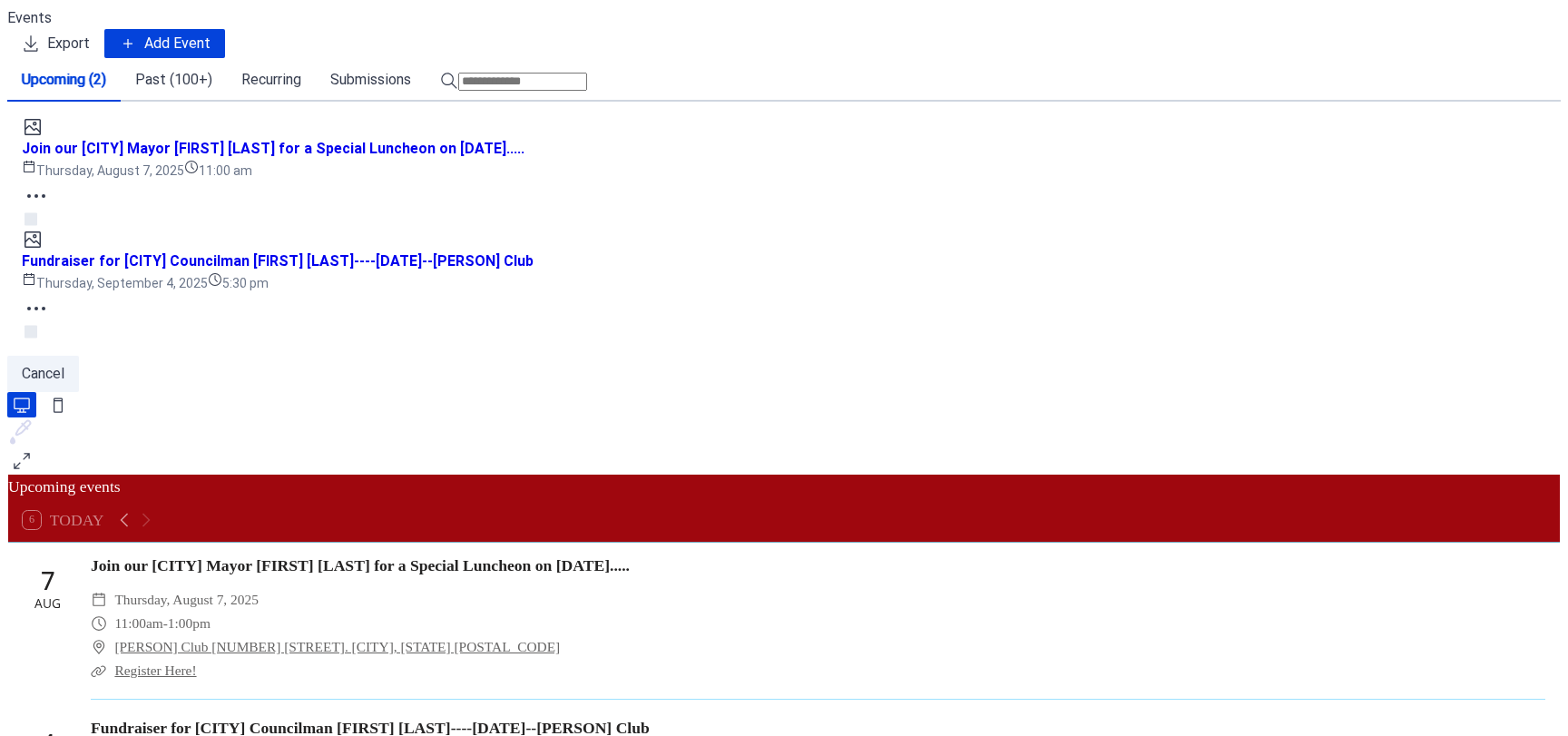 click 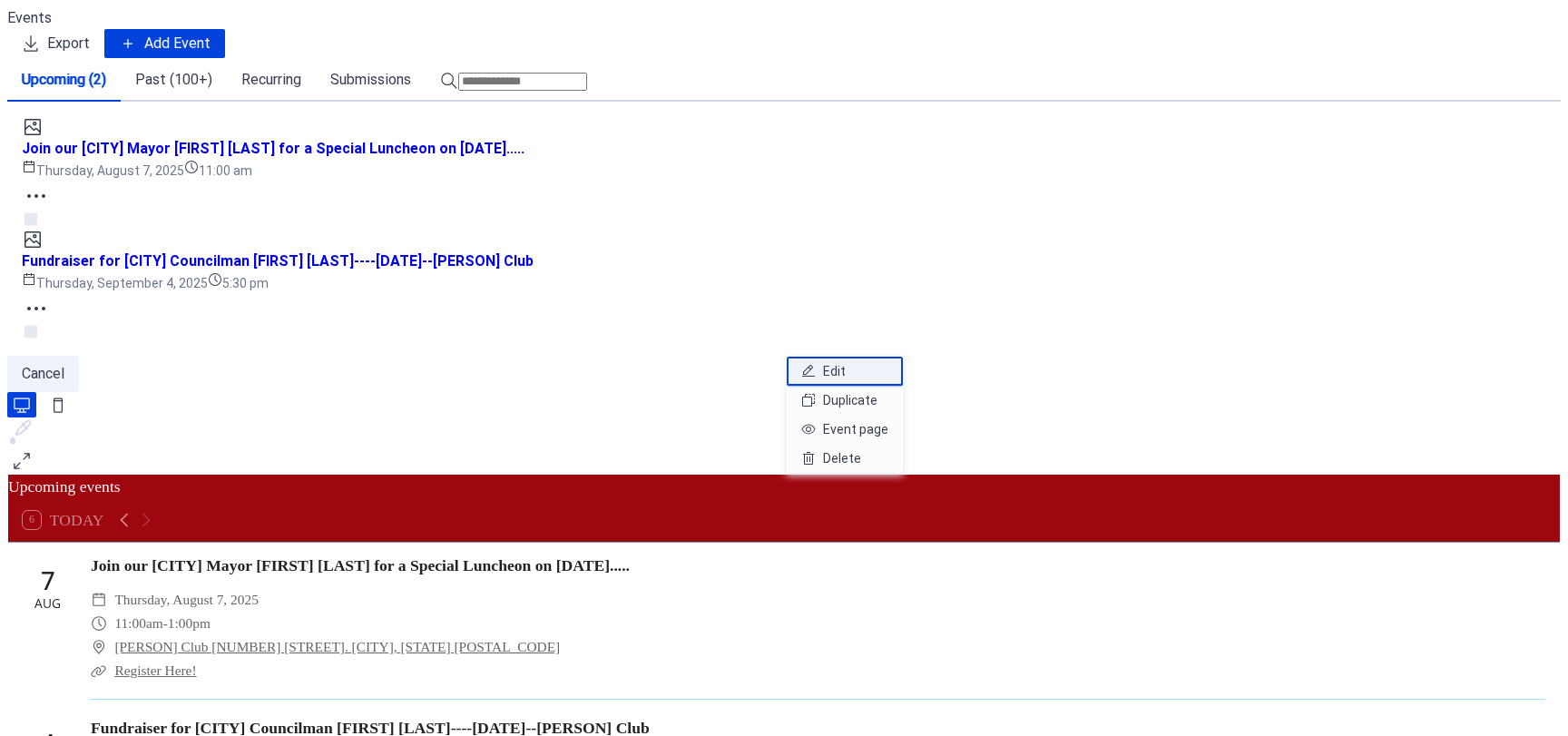 click 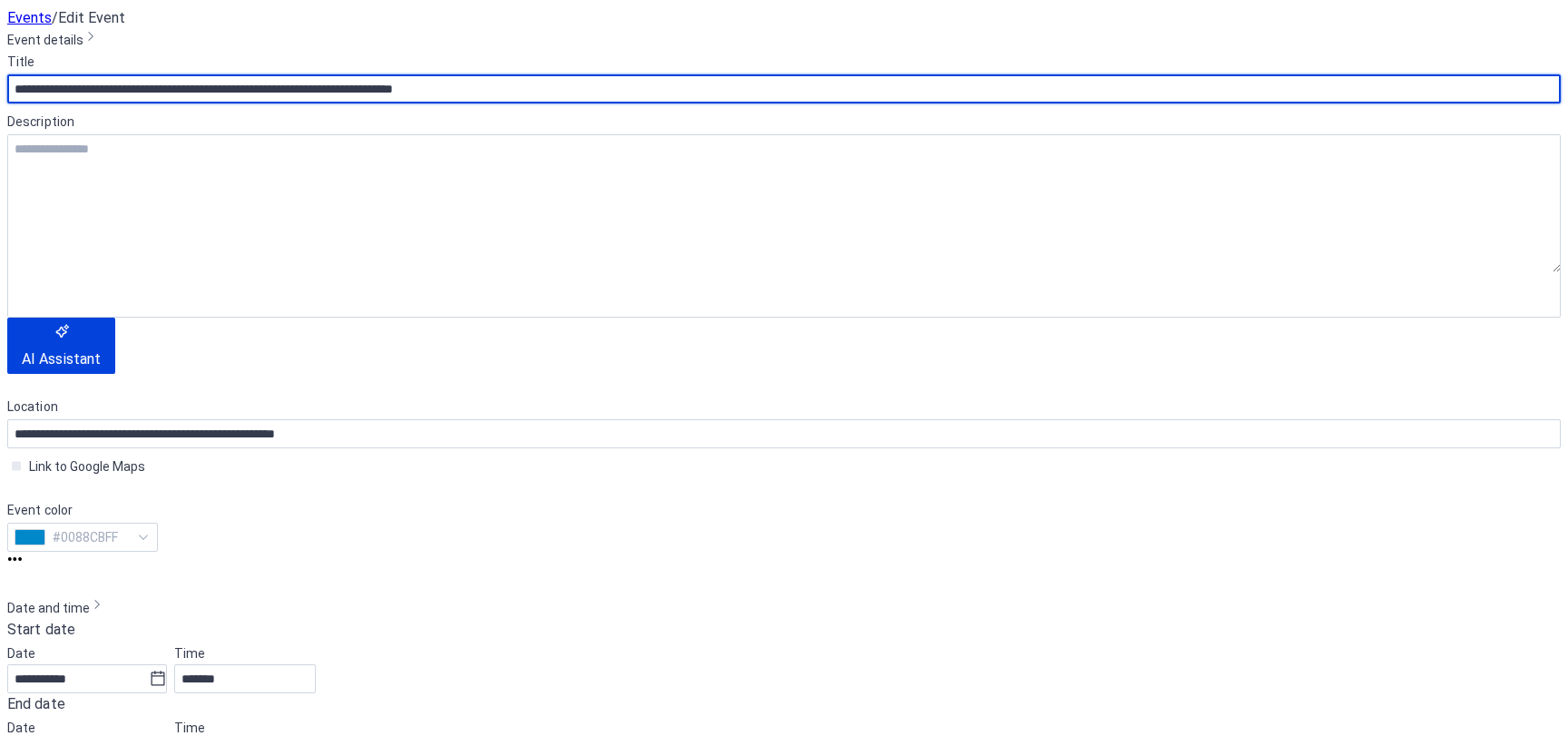 click on "**********" at bounding box center [784, 89] 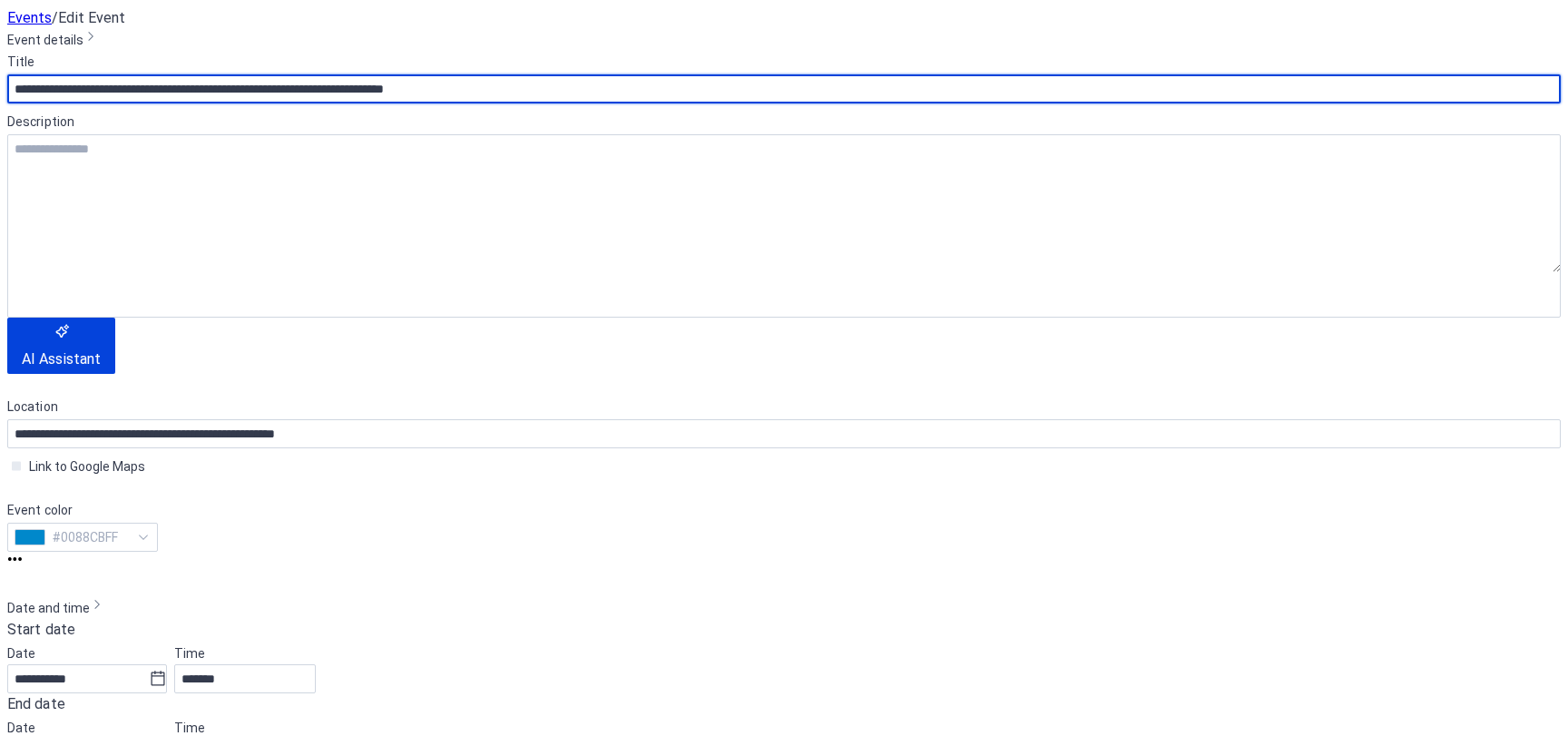 scroll, scrollTop: 454, scrollLeft: 0, axis: vertical 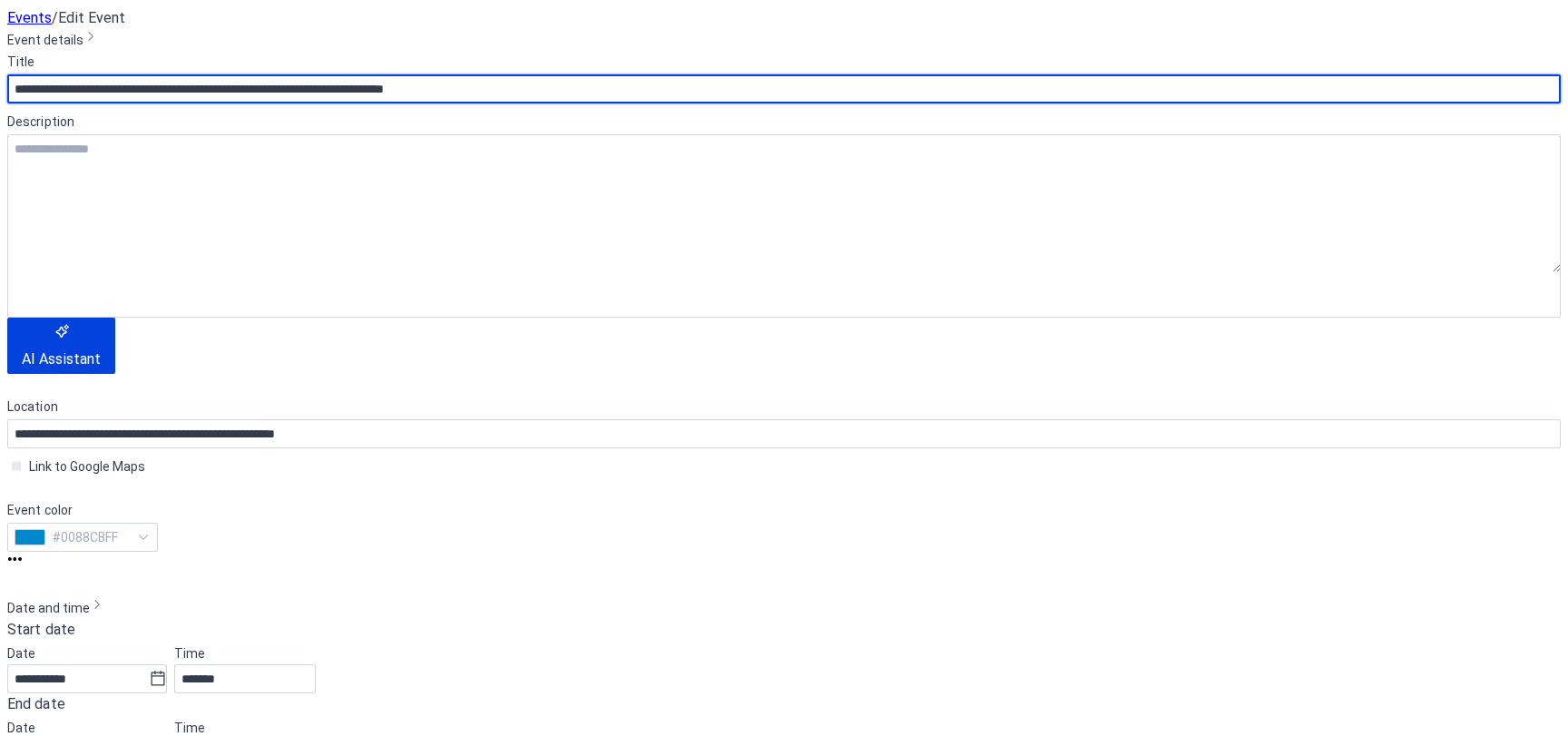 type on "**********" 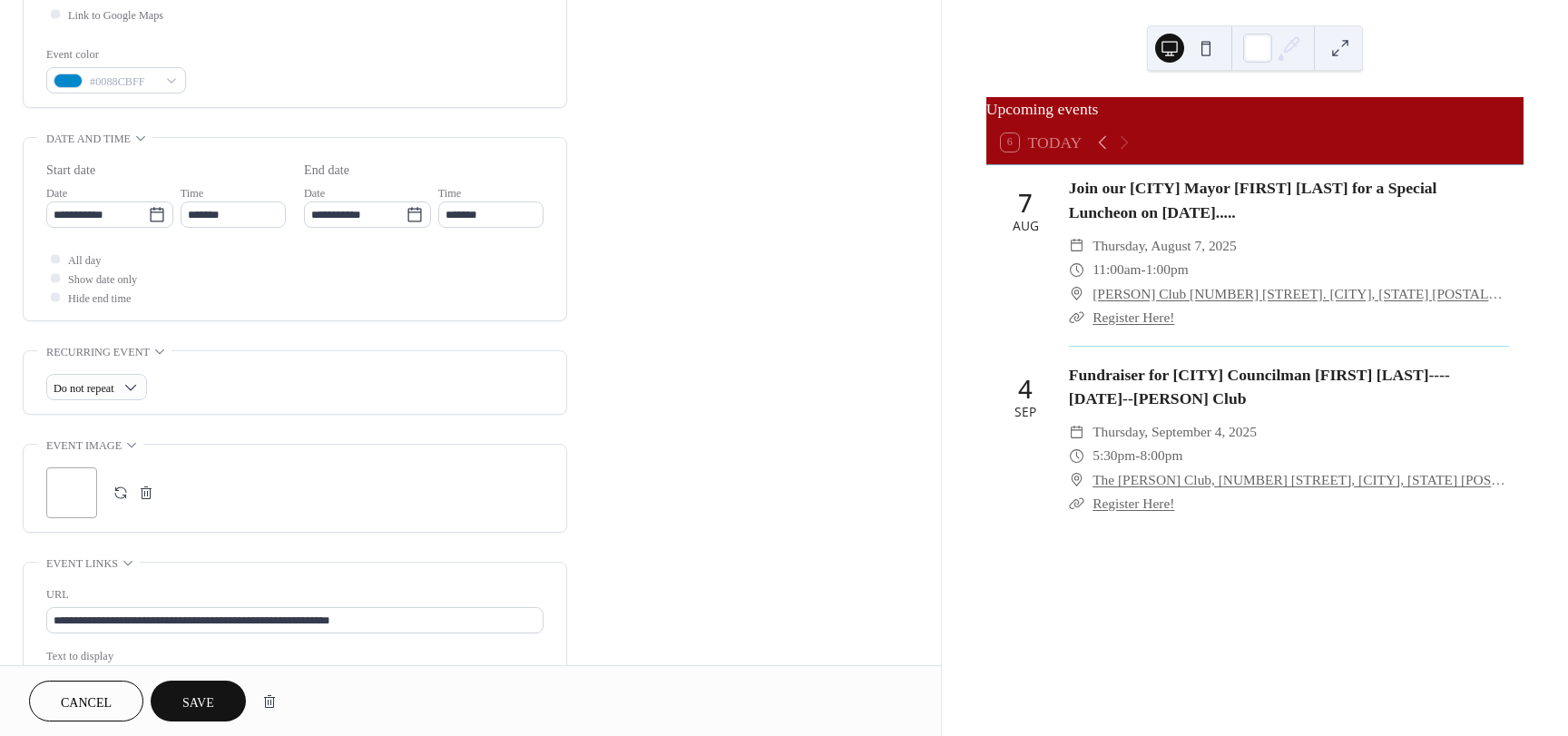 click on "**********" at bounding box center (295, 233) 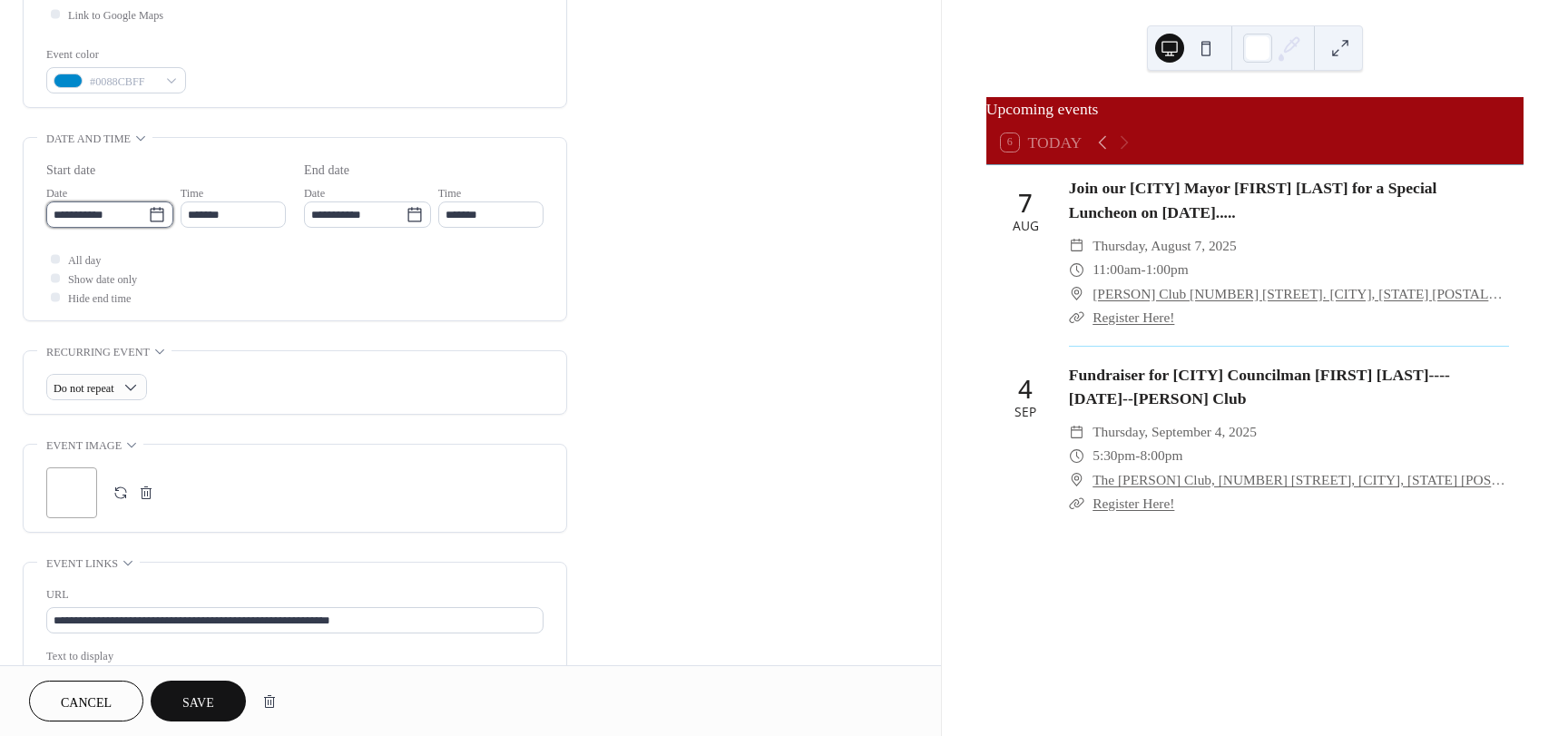 click on "**********" at bounding box center (97, 214) 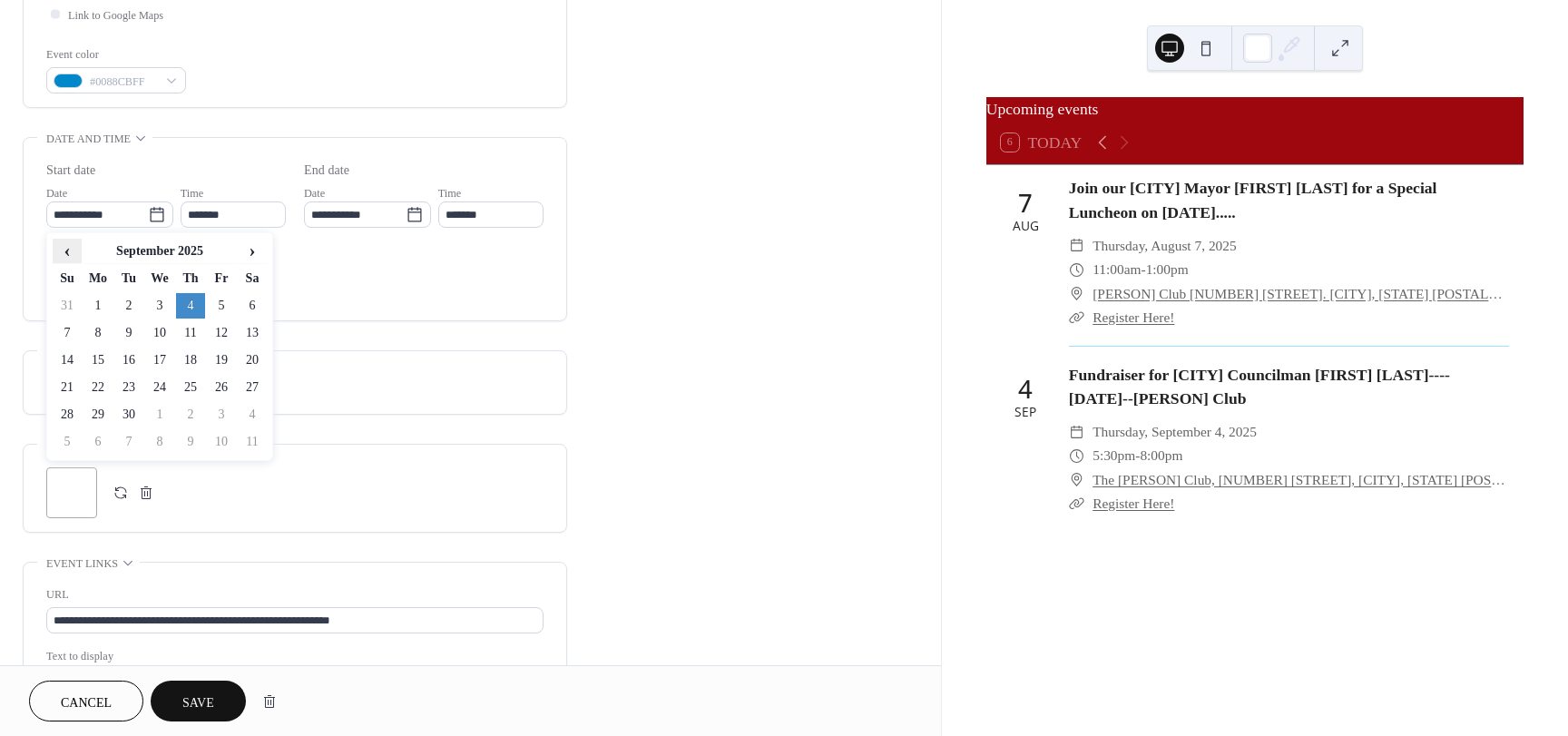 click on "‹" at bounding box center (67, 250) 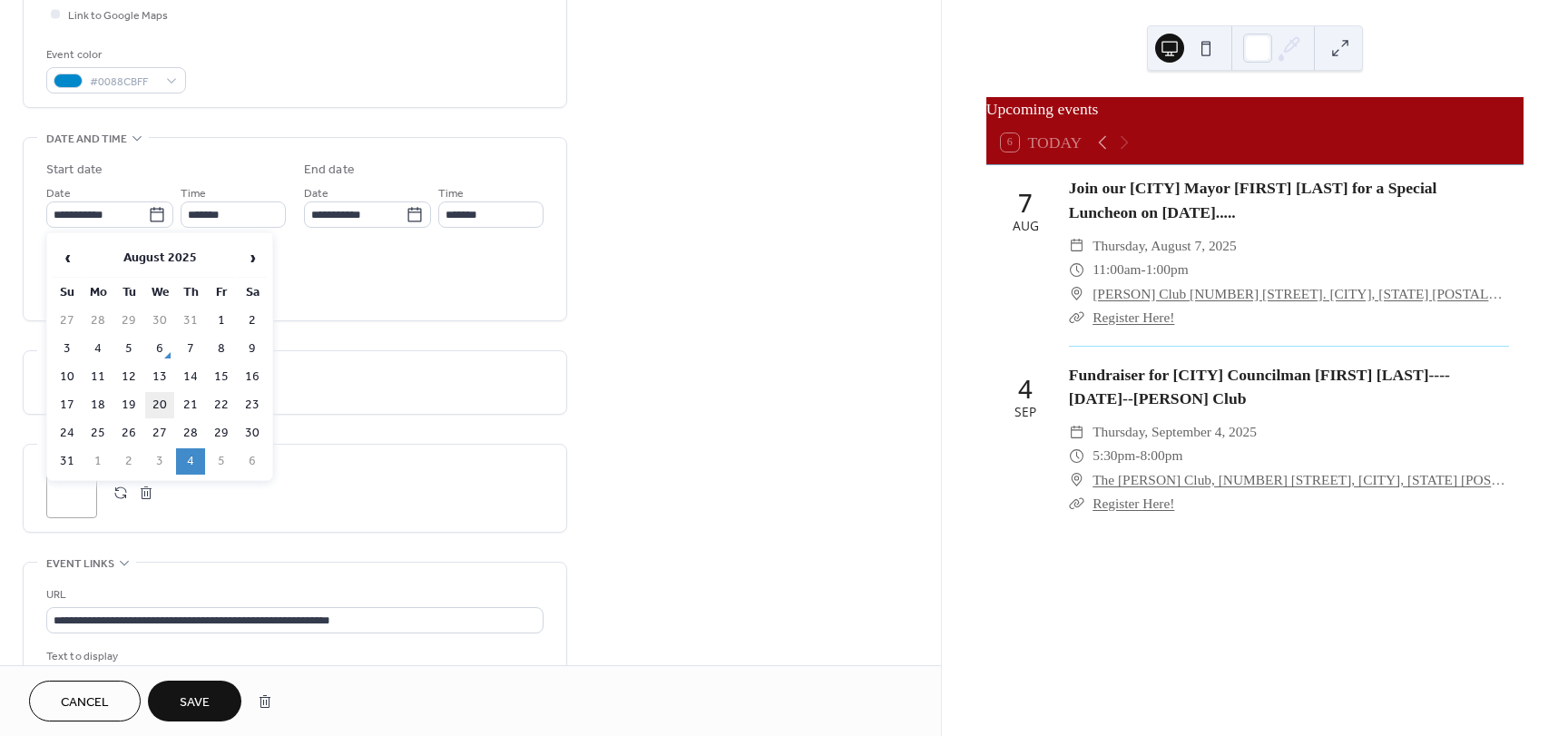 click on "20" at bounding box center (160, 405) 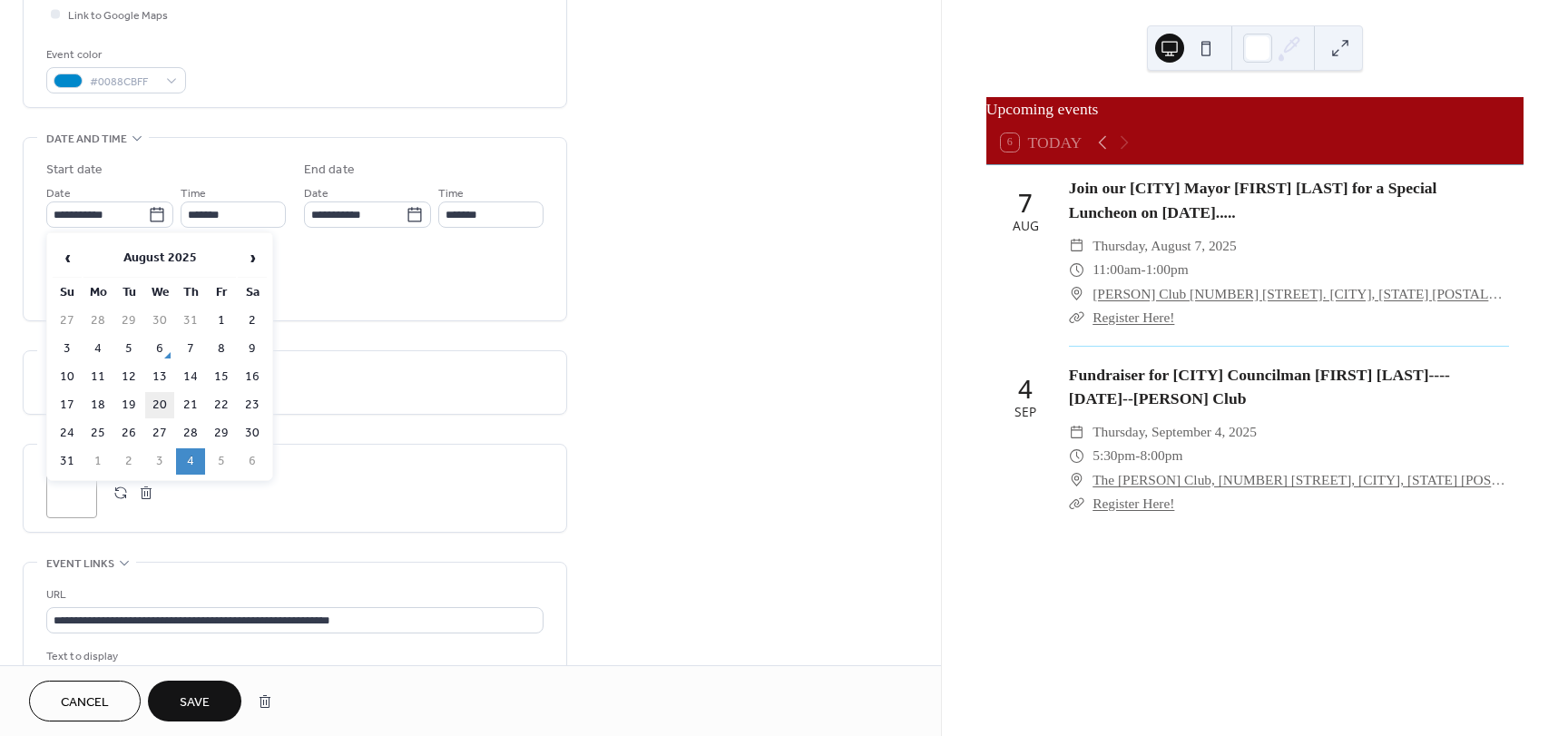type on "**********" 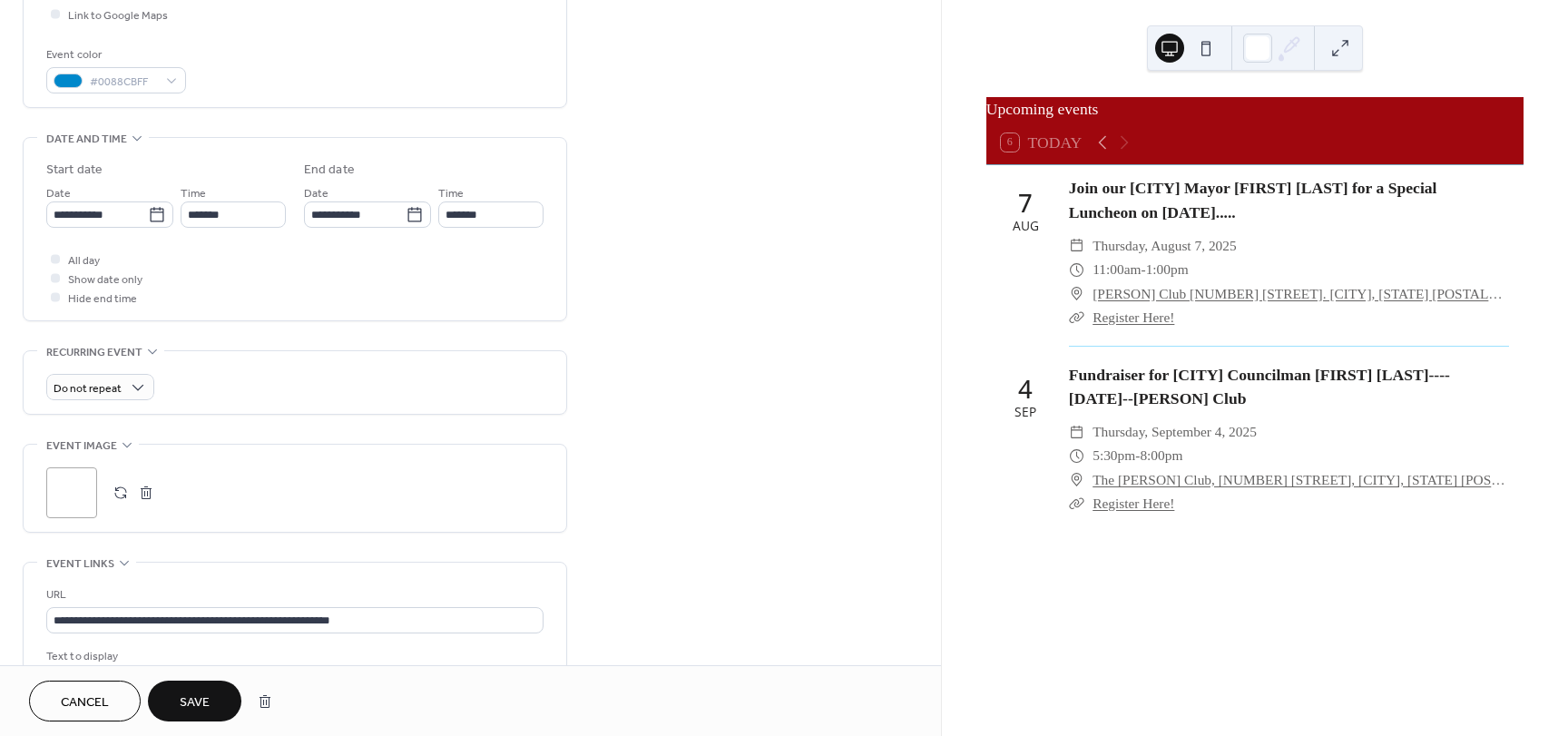 click on "Save" at bounding box center [194, 701] 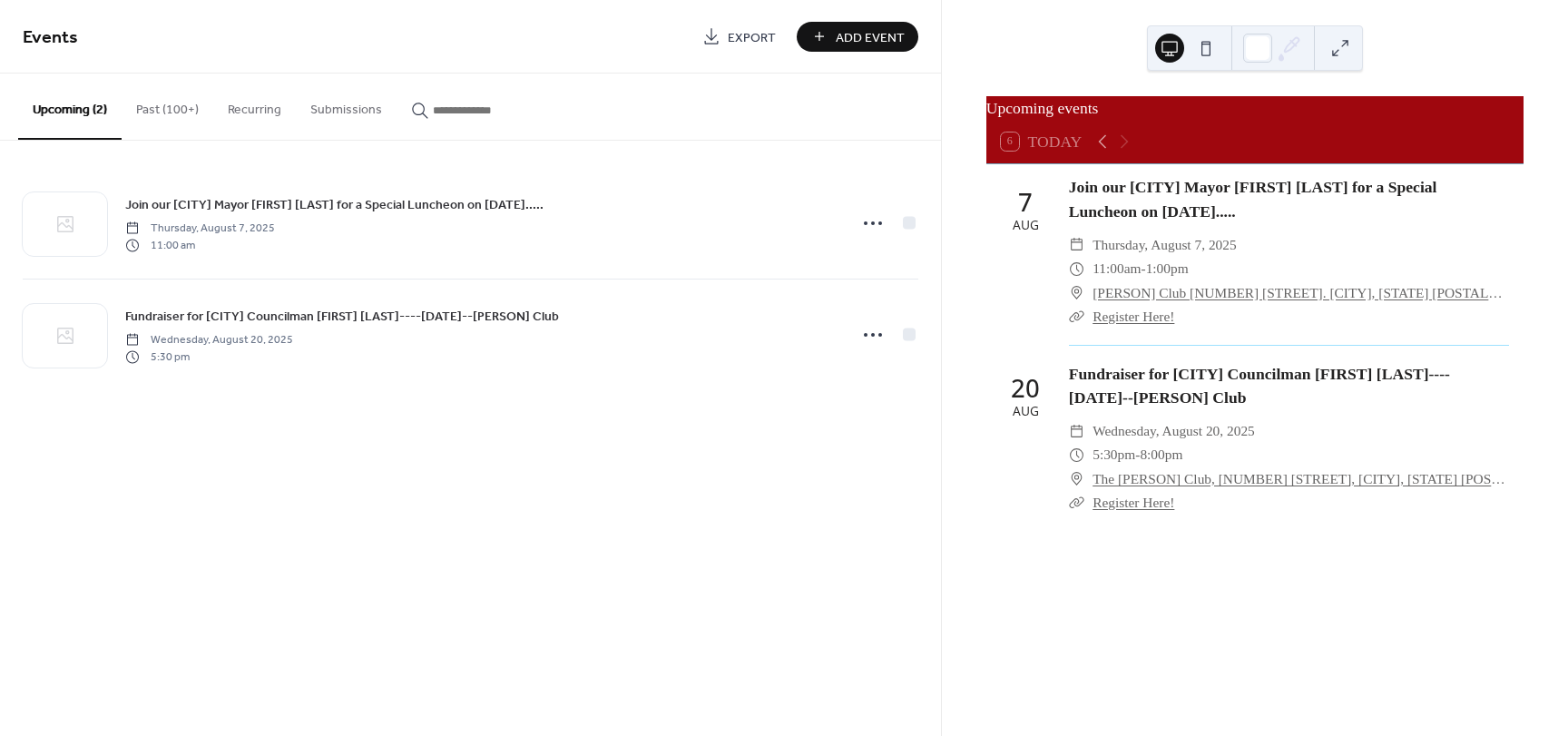 scroll, scrollTop: 0, scrollLeft: 0, axis: both 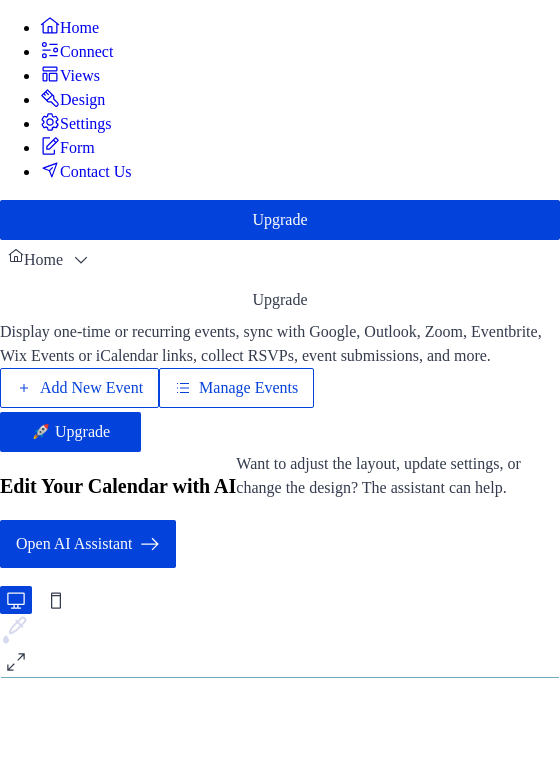 click on "Manage Events" at bounding box center (248, 388) 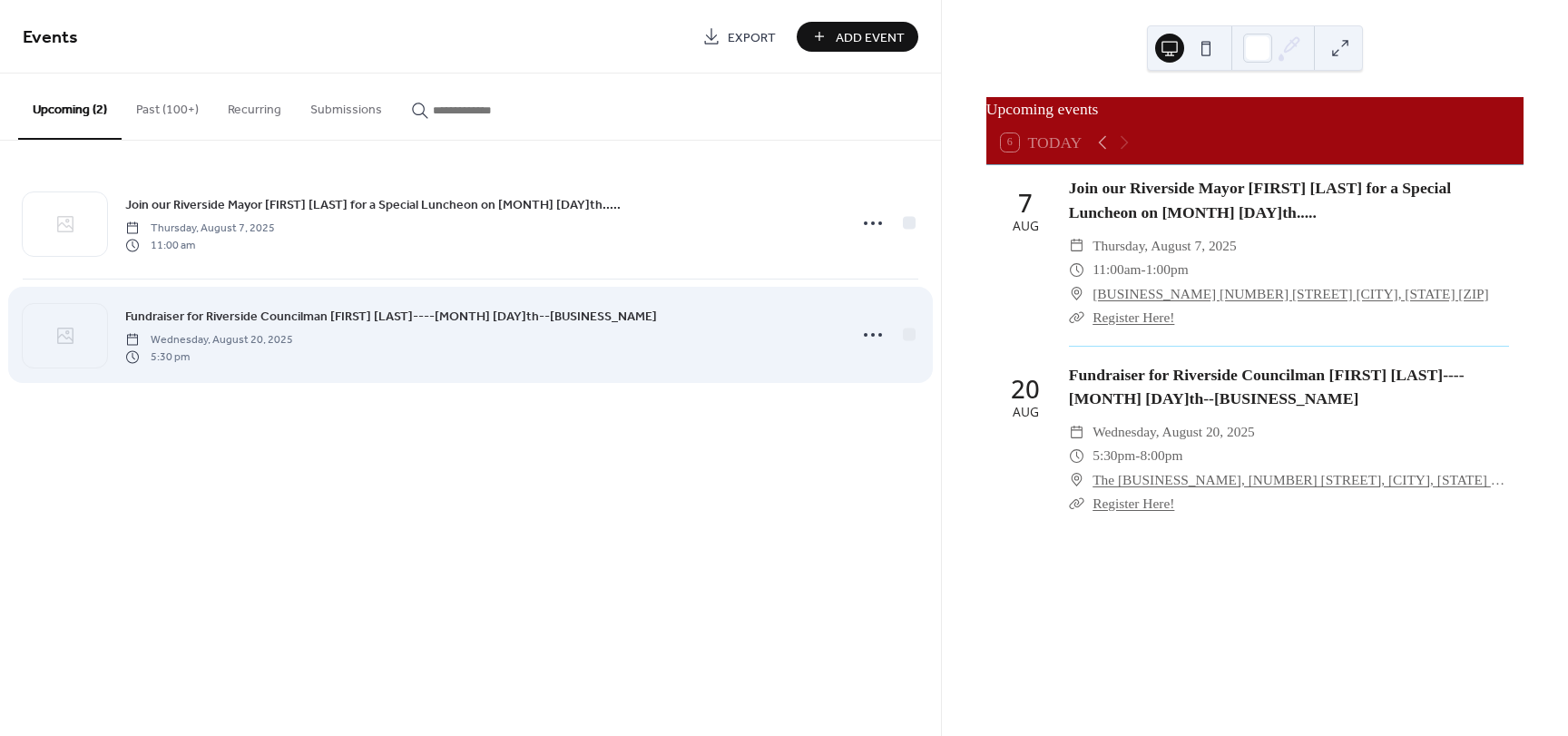 scroll, scrollTop: 0, scrollLeft: 0, axis: both 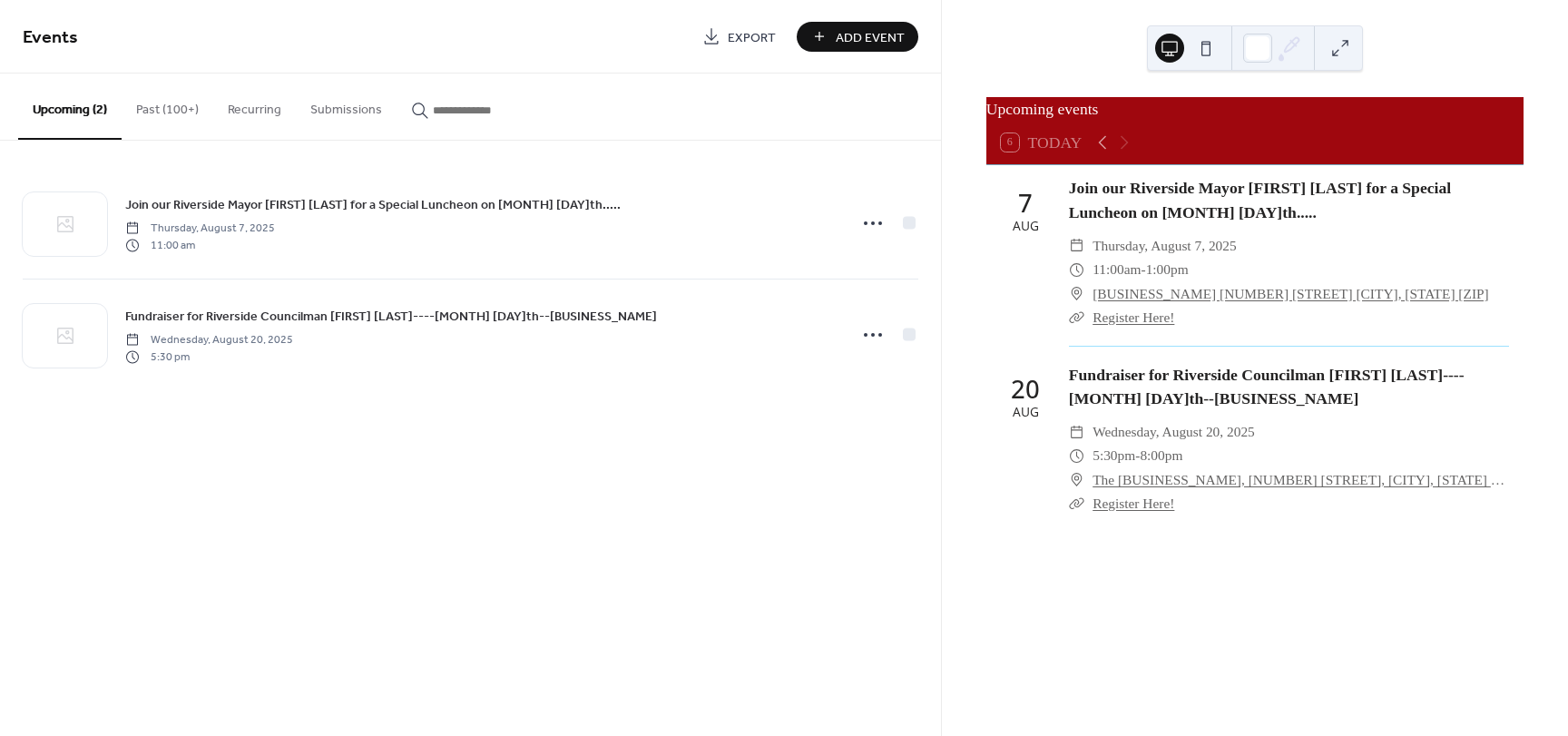 click at bounding box center (487, 110) 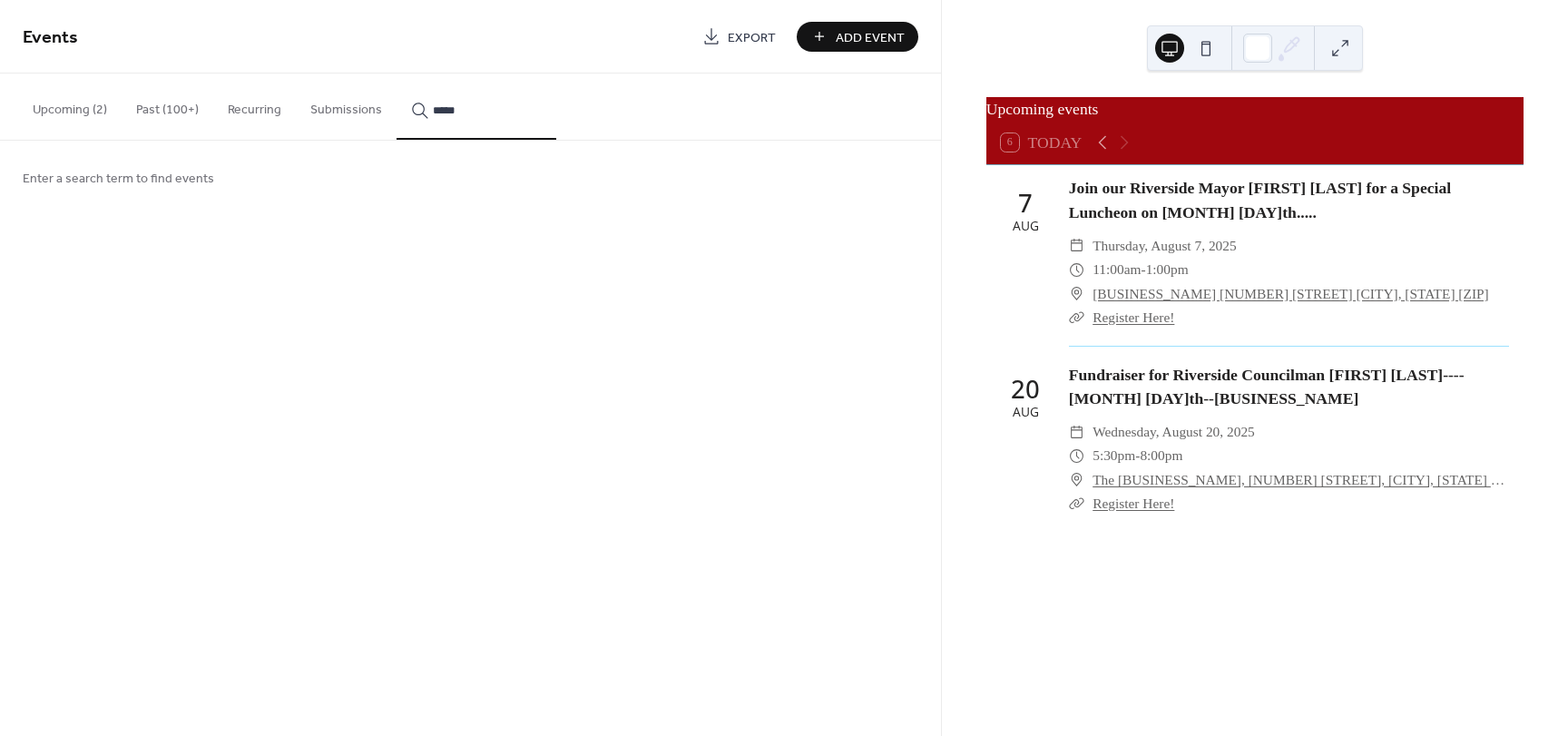 click on "****" at bounding box center (476, 106) 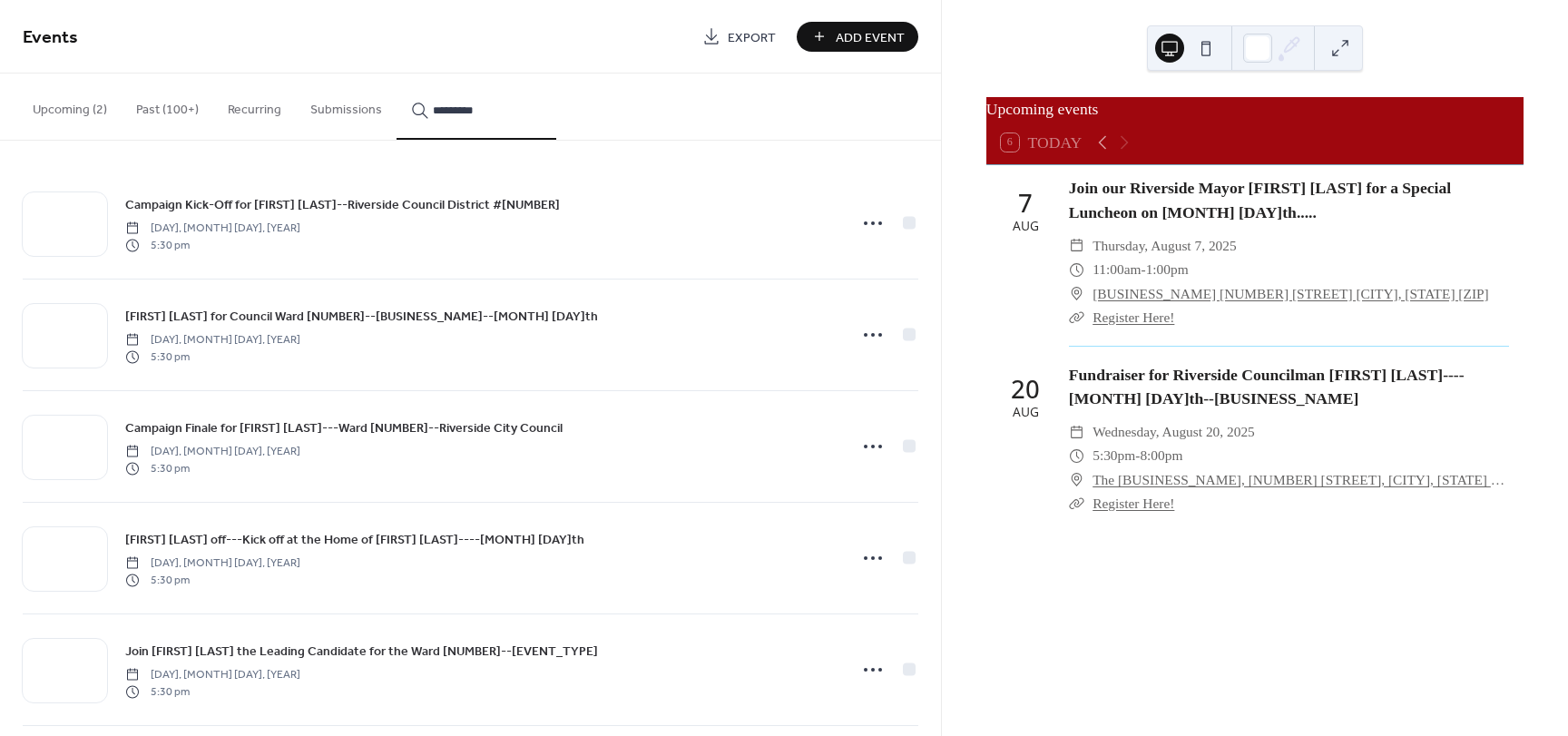 type on "*********" 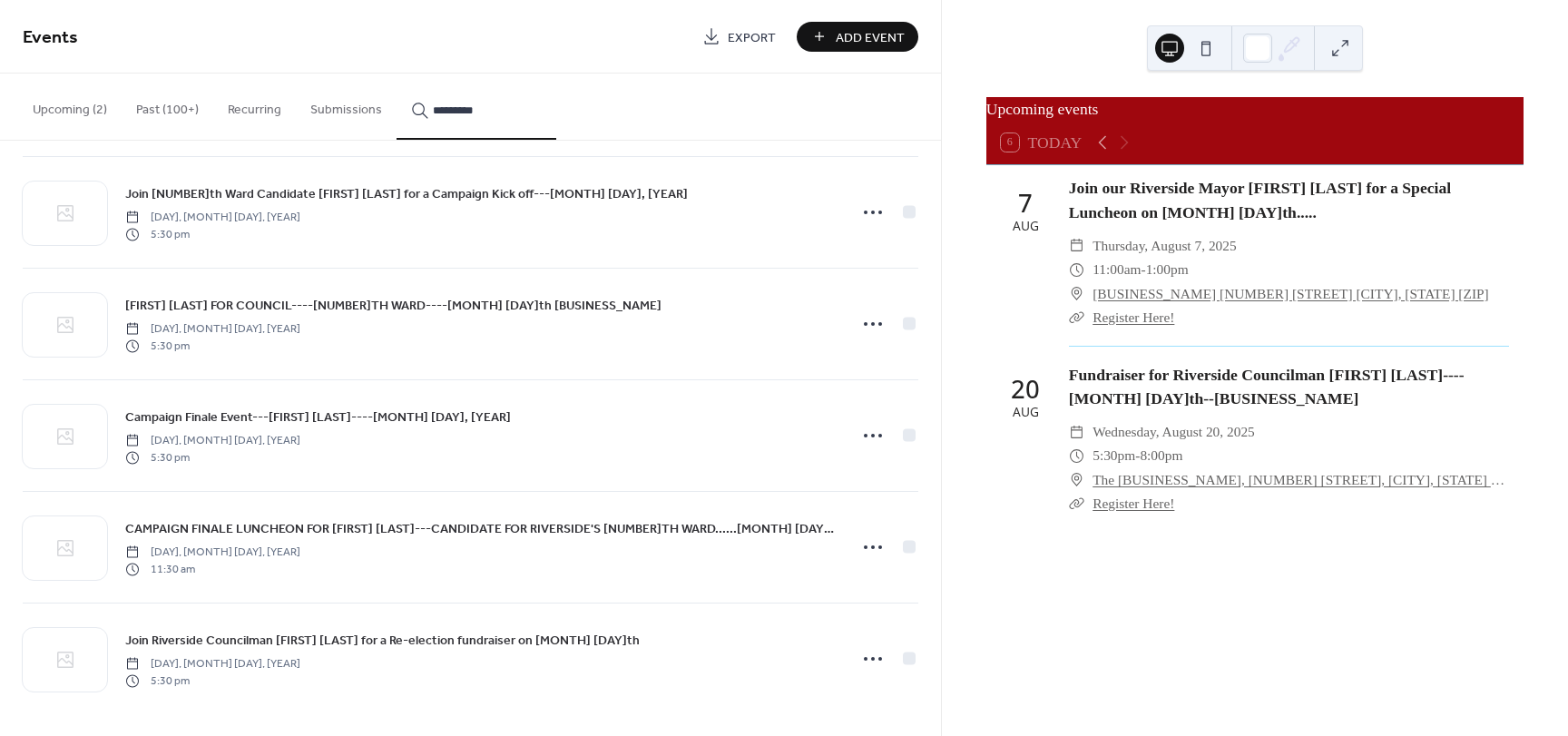 scroll, scrollTop: 1691, scrollLeft: 0, axis: vertical 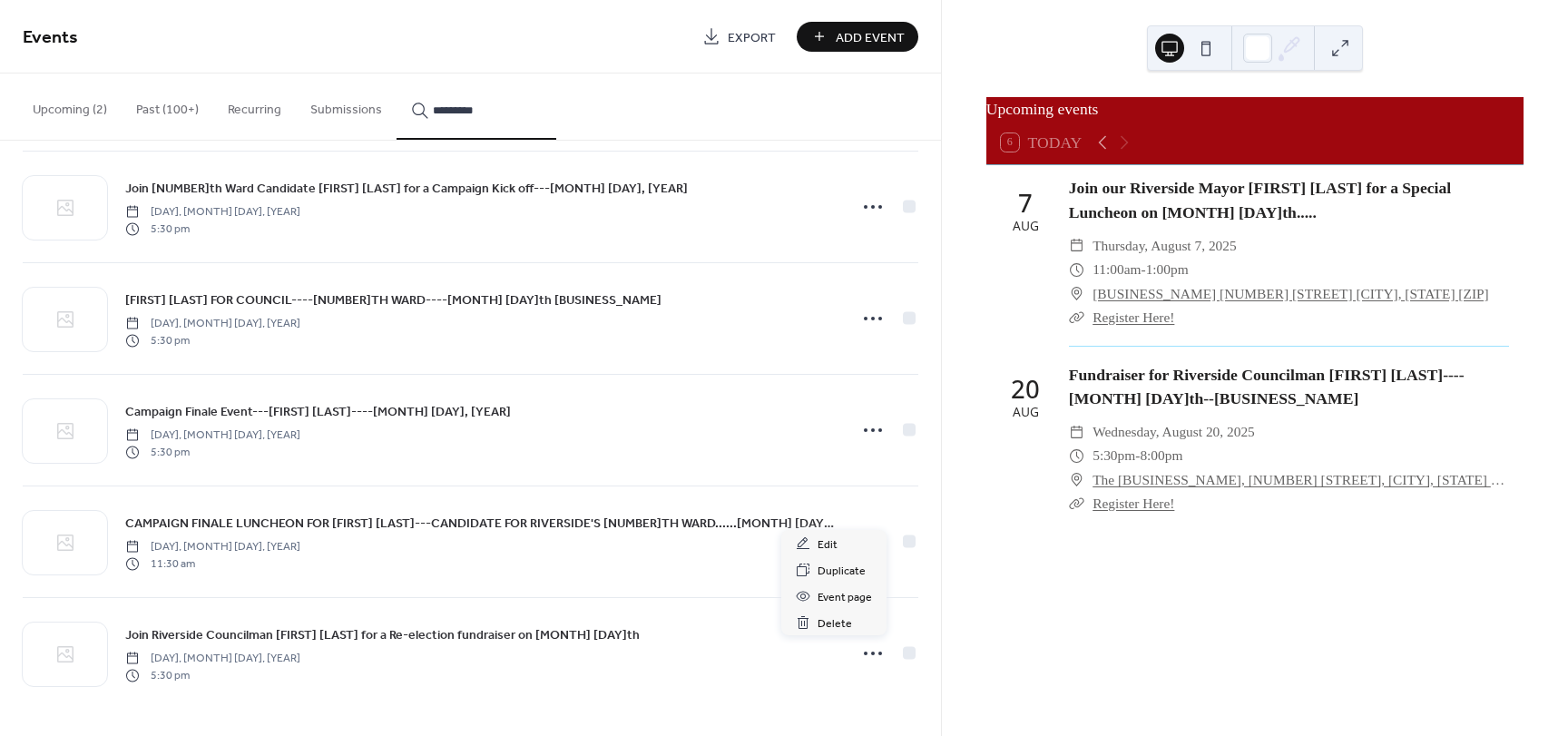 click 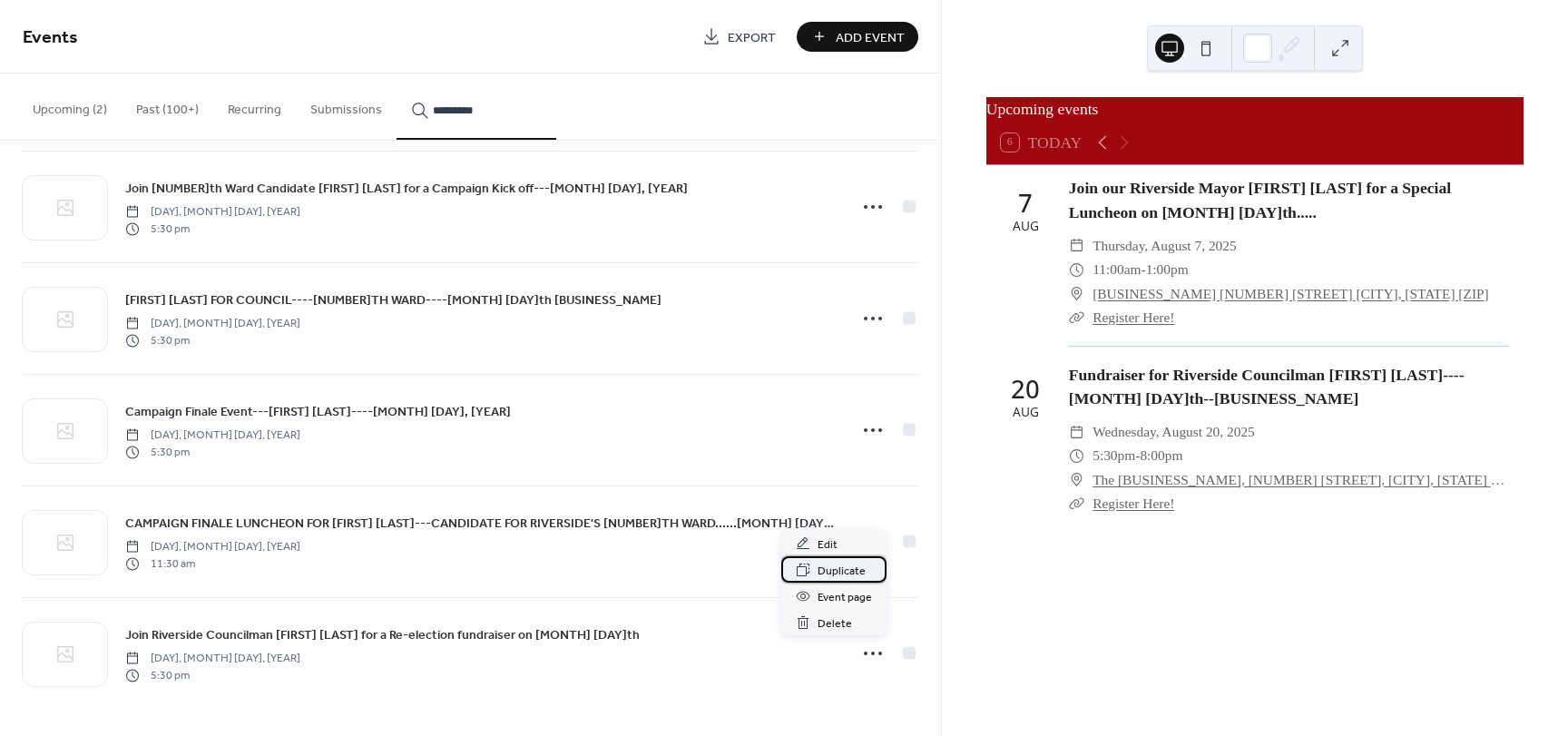 click on "Duplicate" at bounding box center [841, 571] 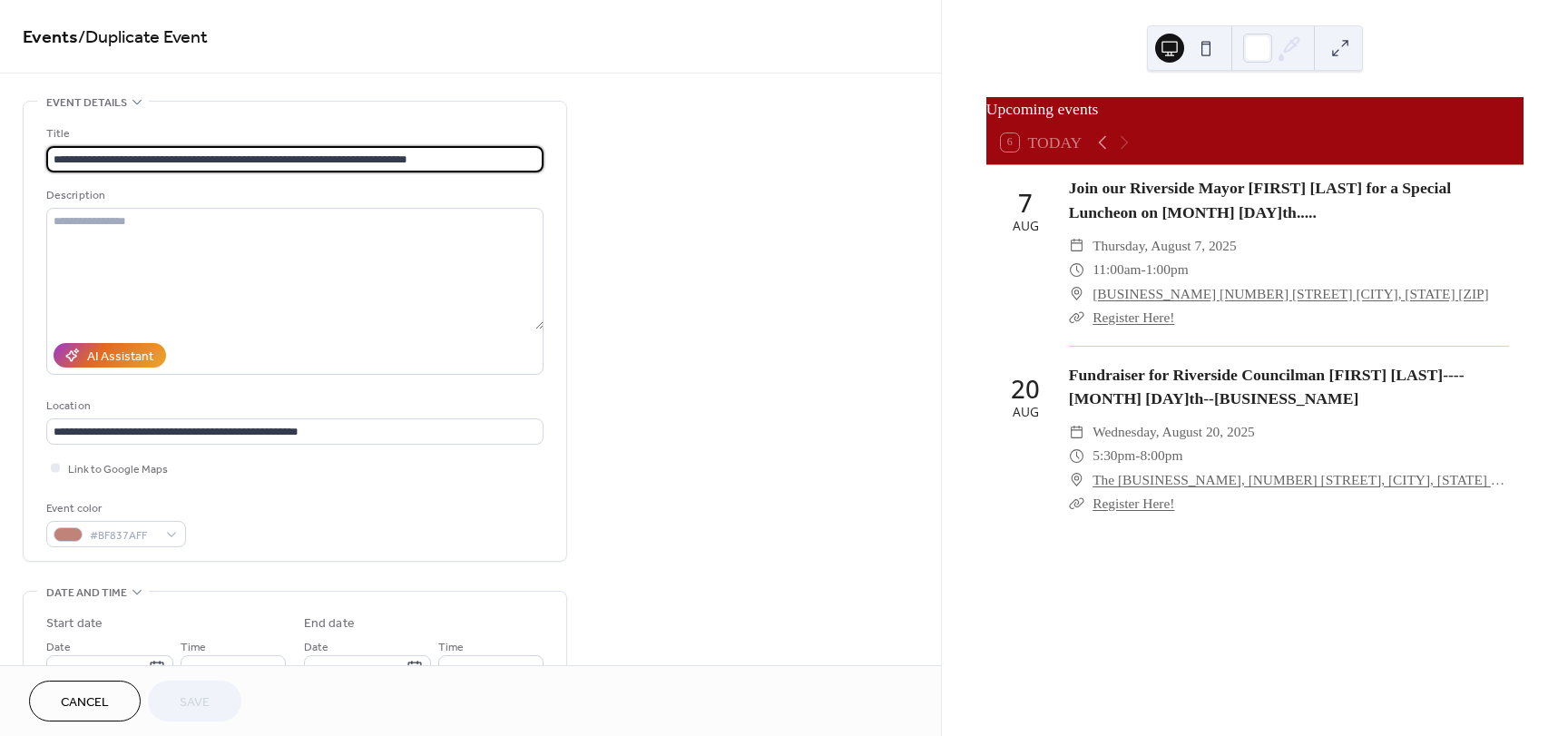 drag, startPoint x: 454, startPoint y: 162, endPoint x: -34, endPoint y: 162, distance: 488 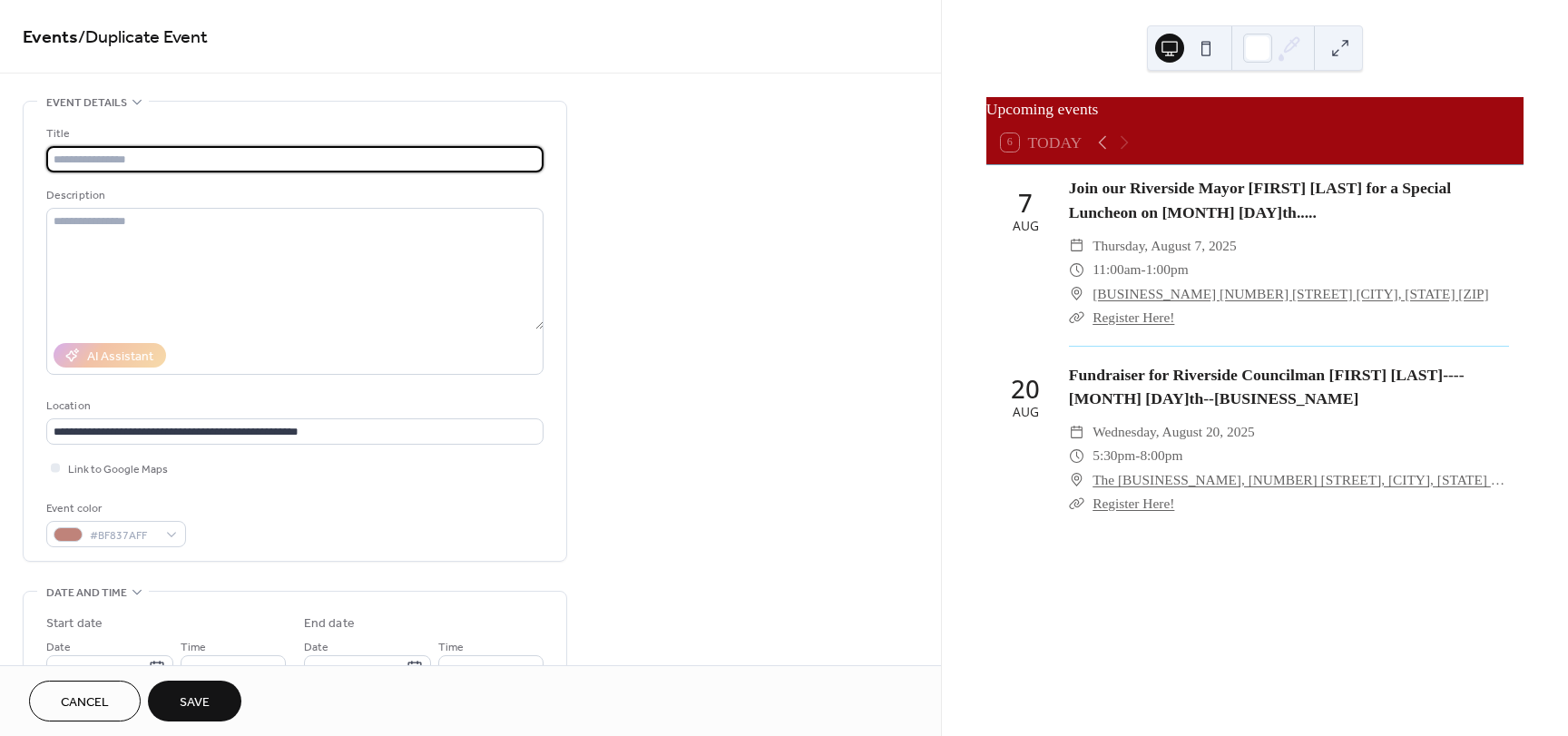 paste on "**********" 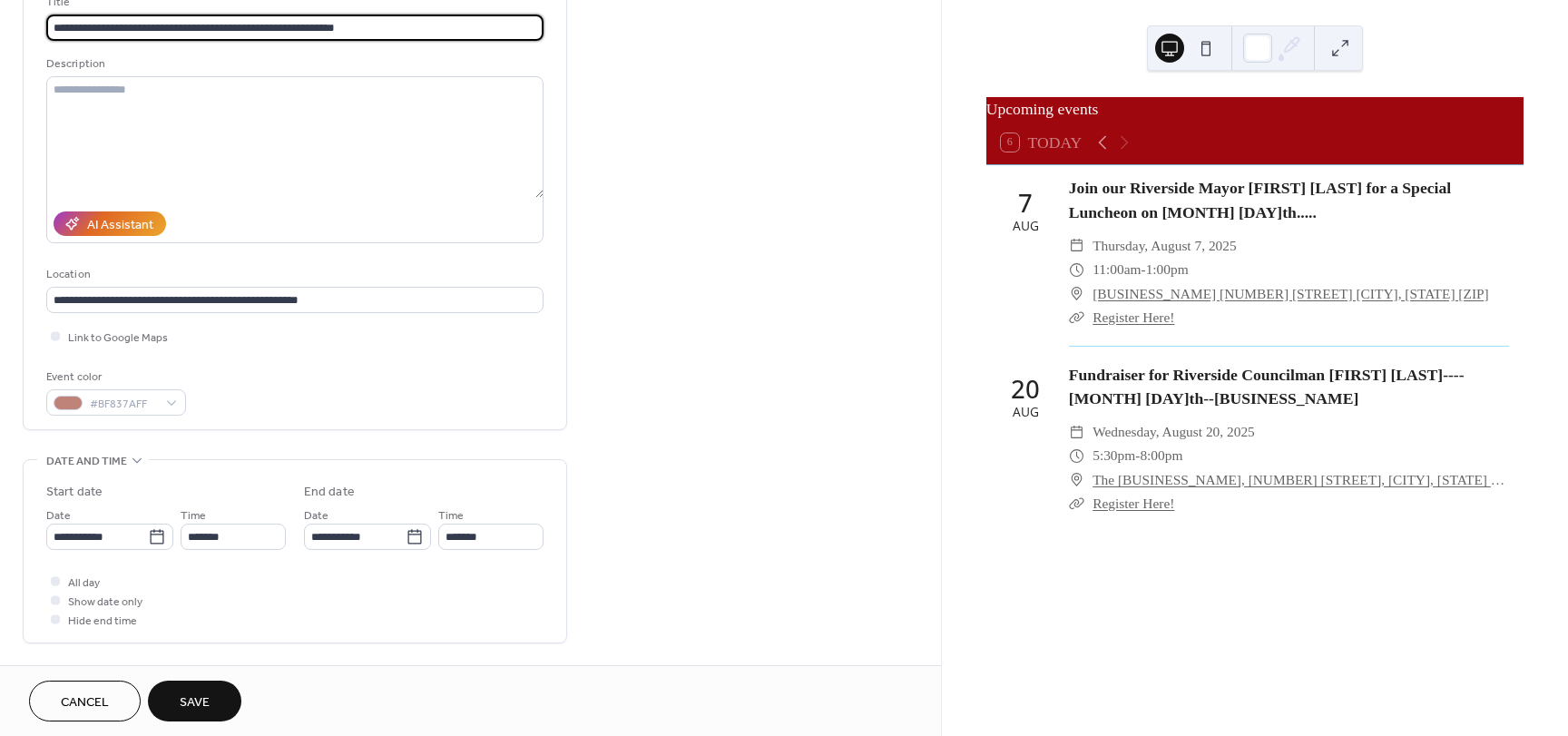 scroll, scrollTop: 182, scrollLeft: 0, axis: vertical 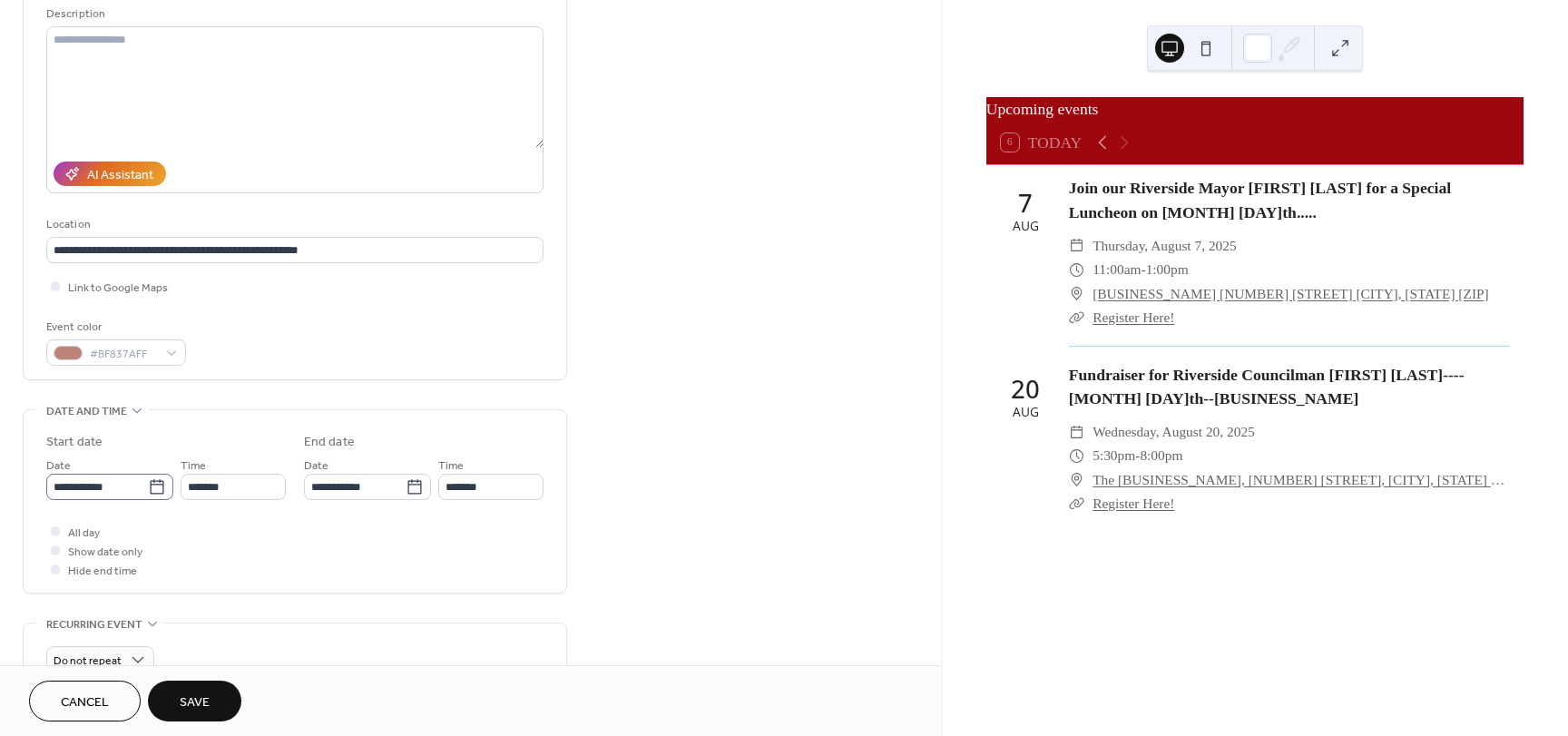 type on "**********" 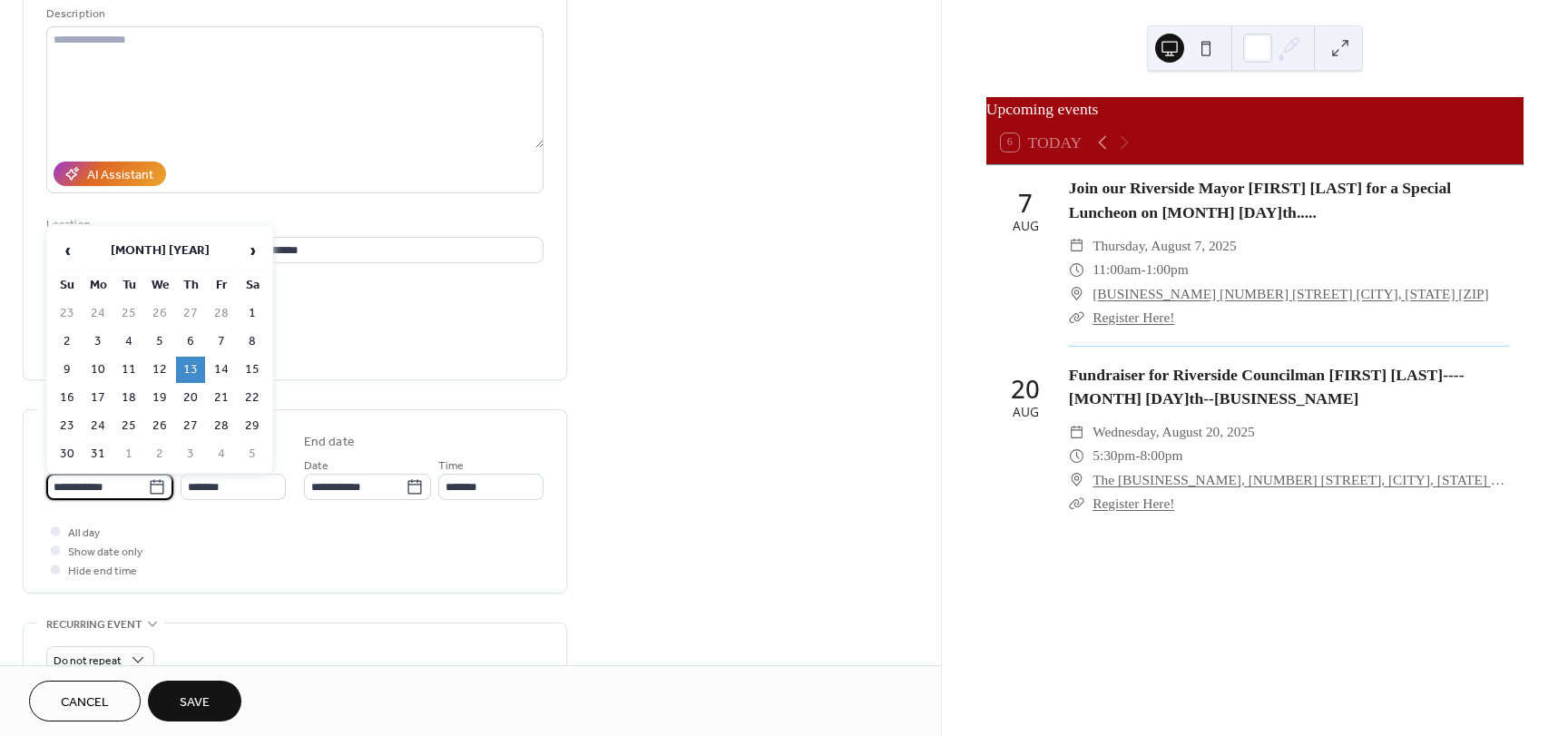 click on "**********" at bounding box center [97, 486] 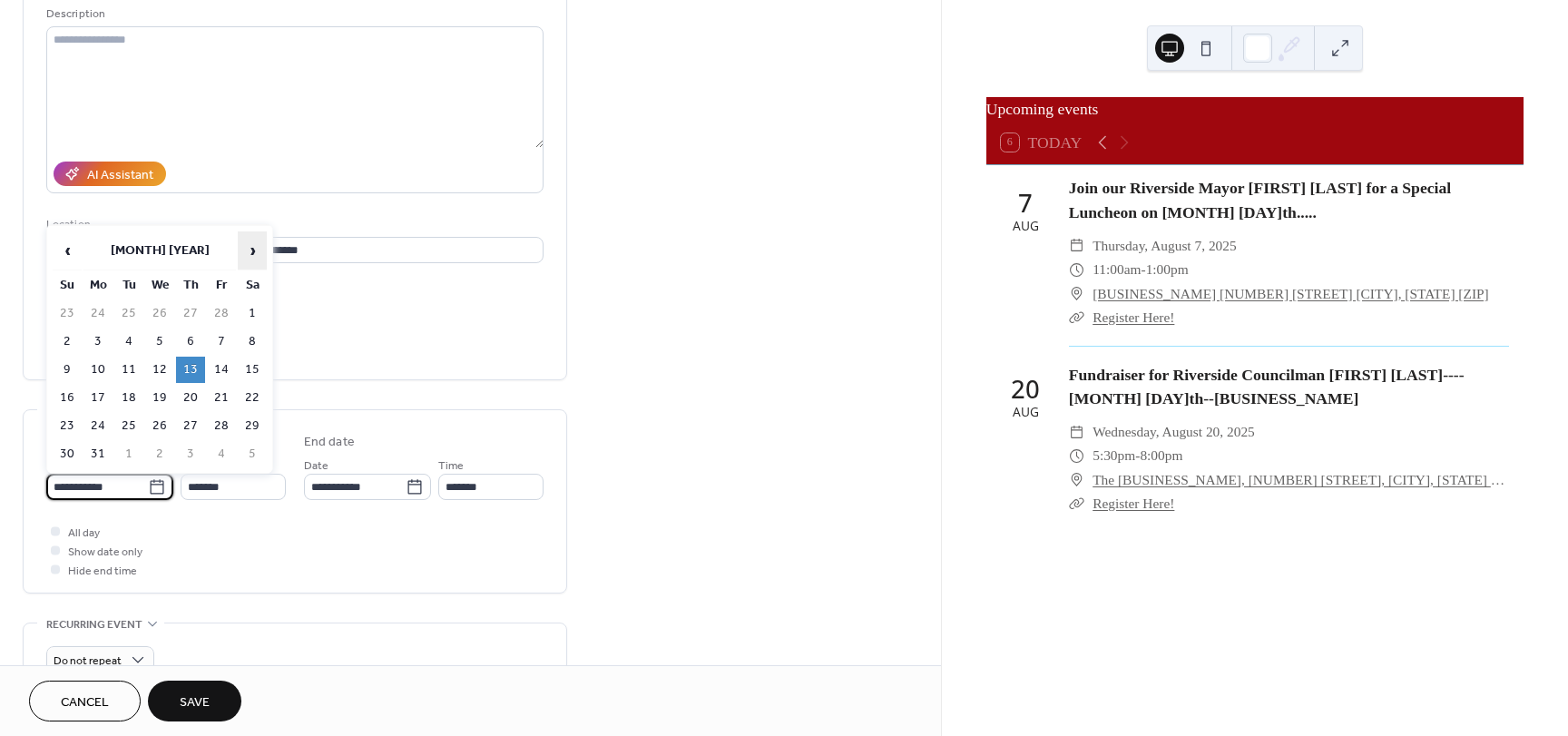 click on "›" at bounding box center (252, 250) 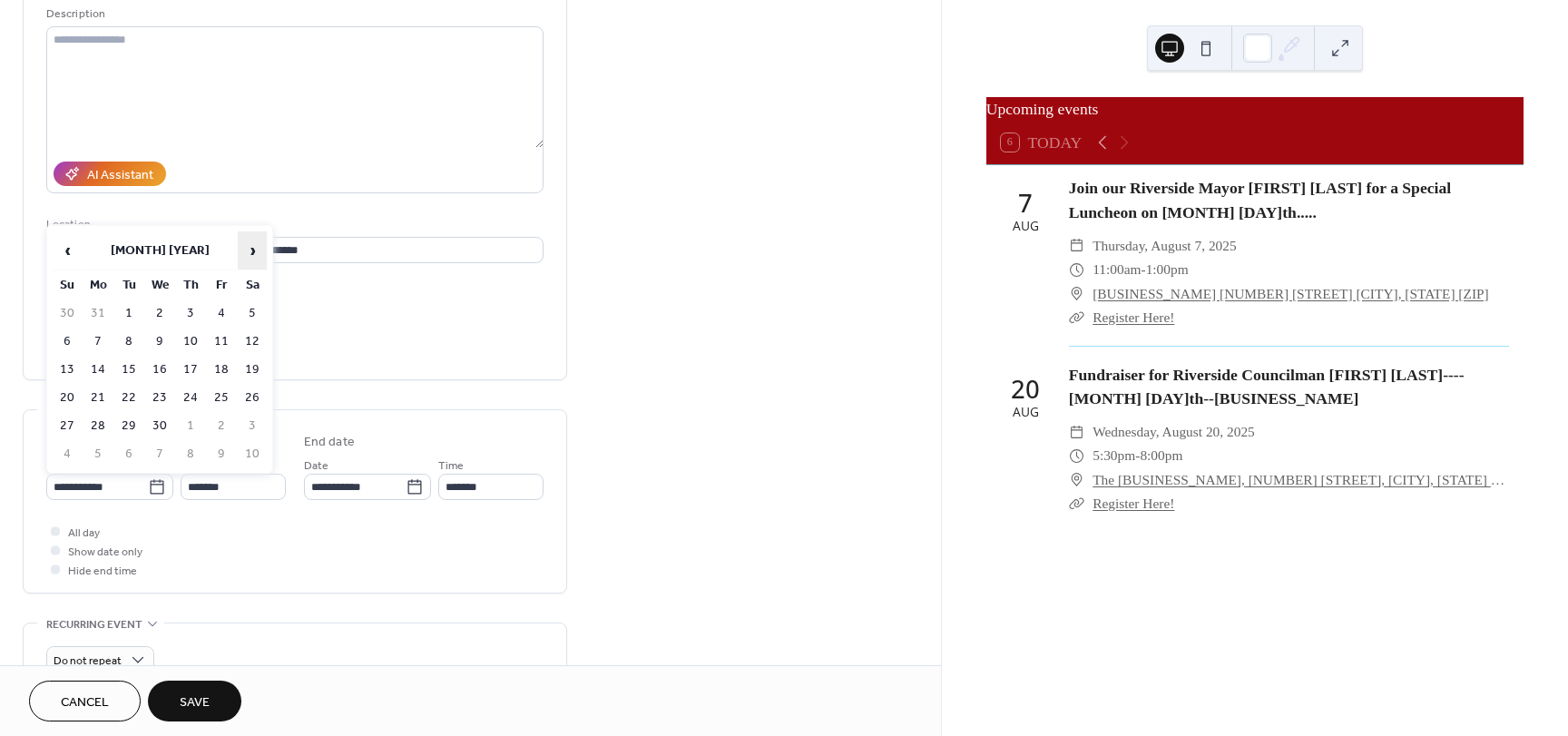 click on "›" at bounding box center (252, 250) 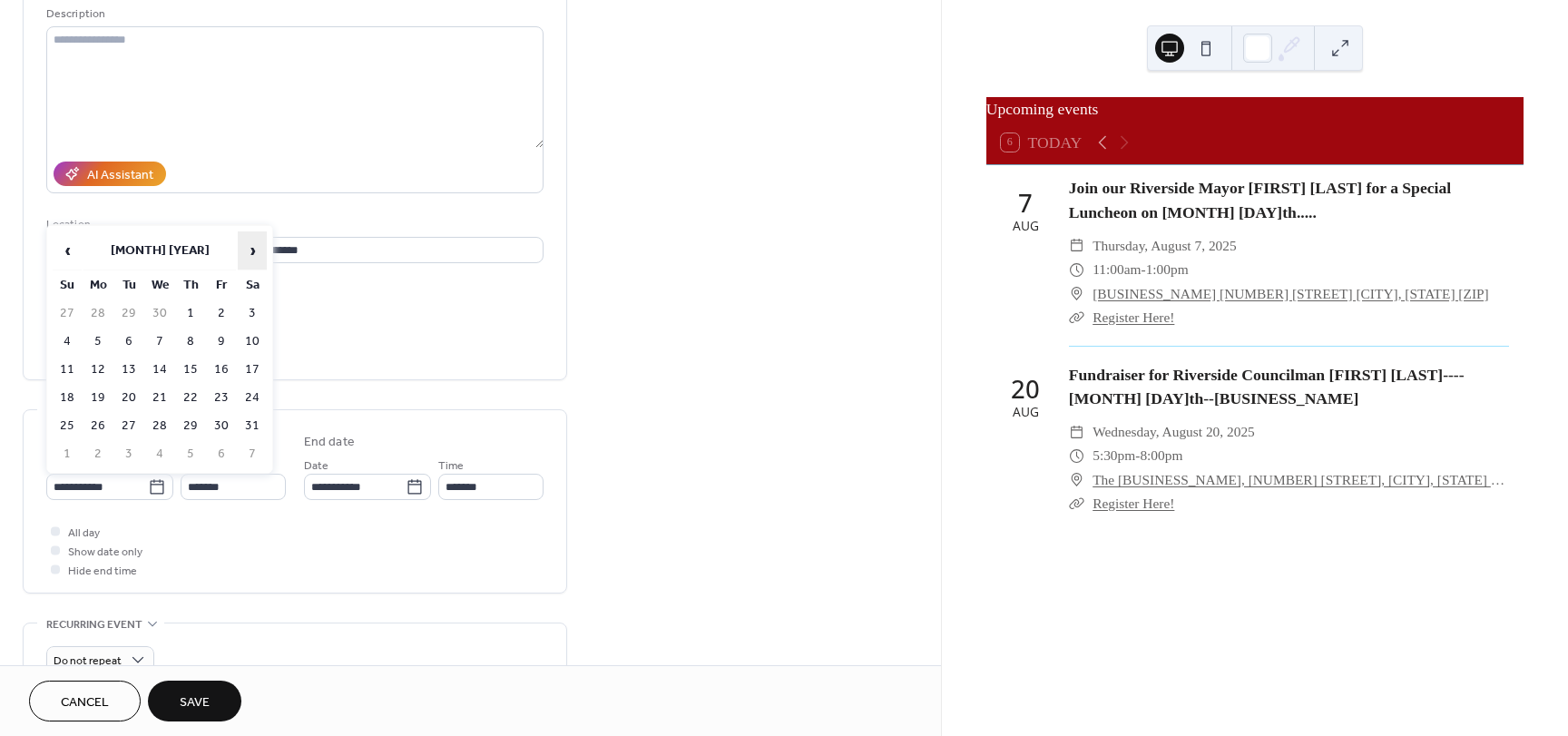 click on "›" at bounding box center (252, 250) 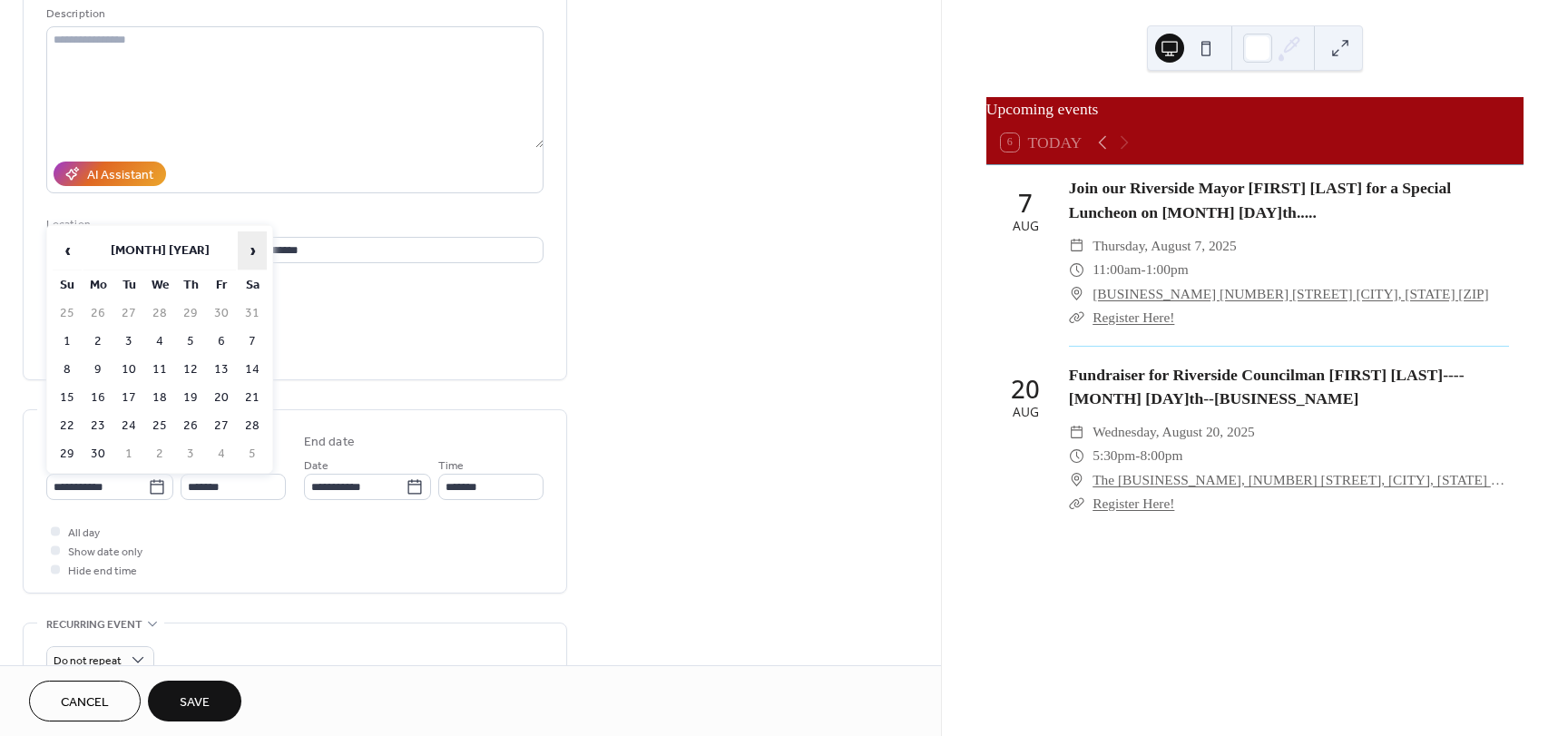 click on "›" at bounding box center (252, 250) 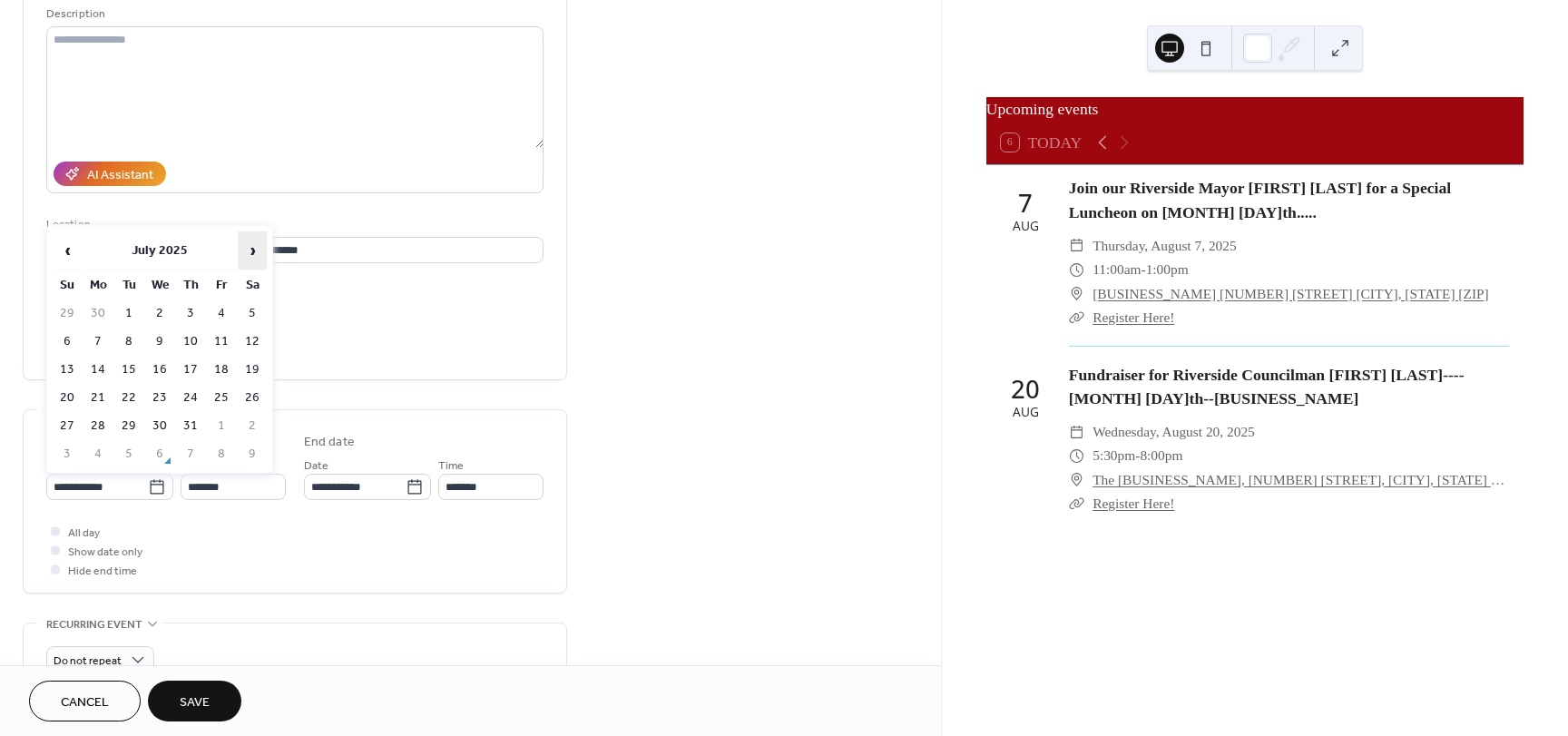click on "›" at bounding box center (252, 250) 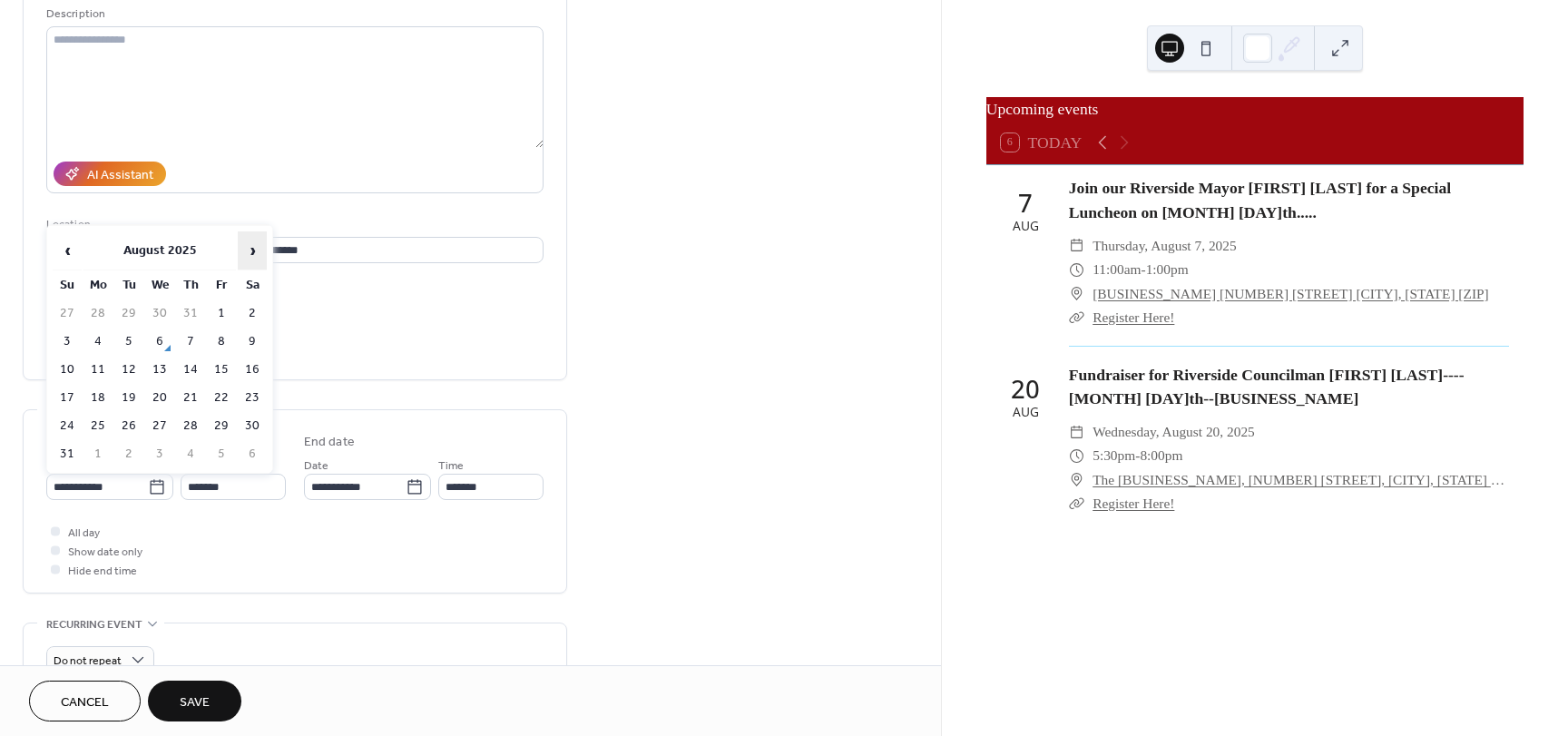 click on "›" at bounding box center (252, 250) 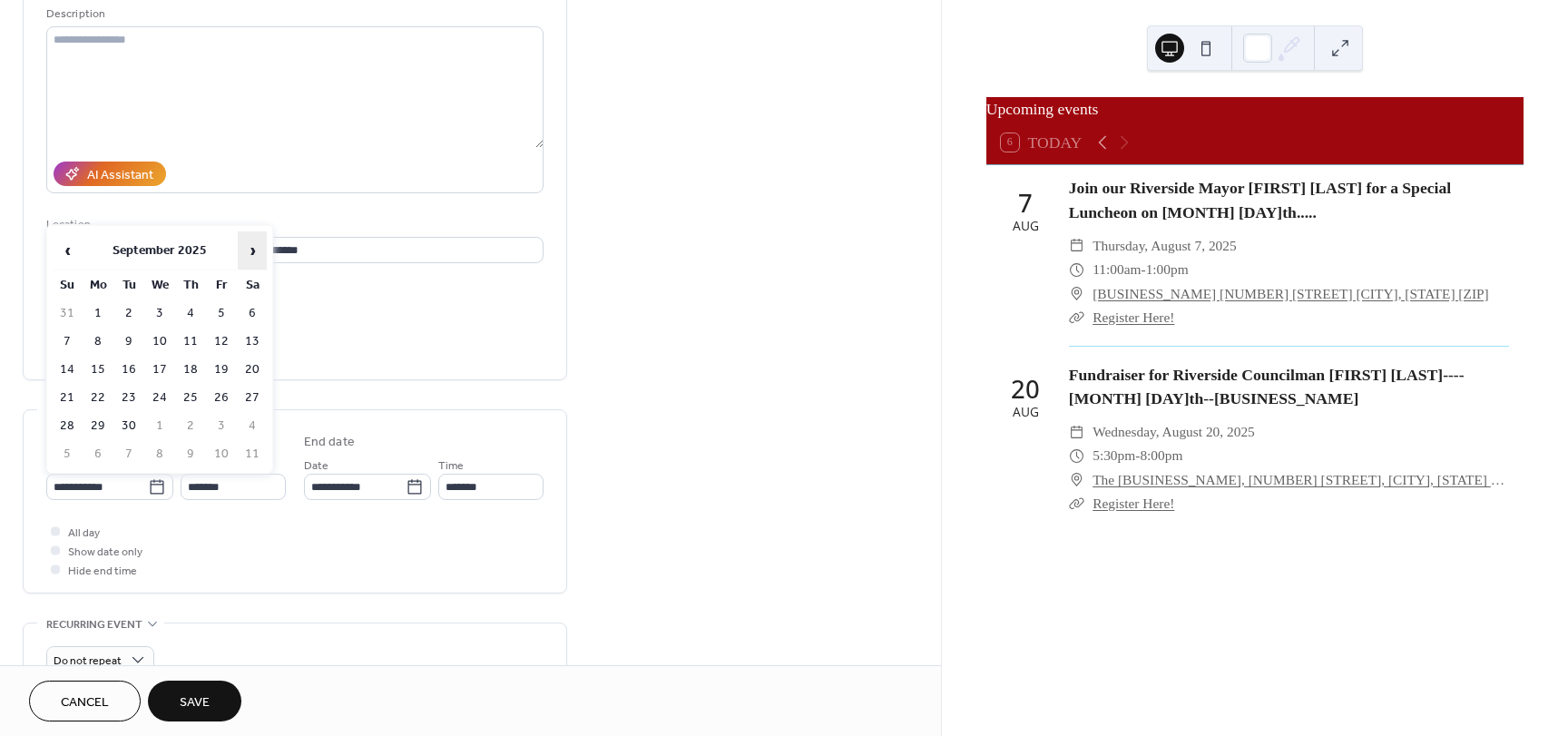 click on "›" at bounding box center (252, 250) 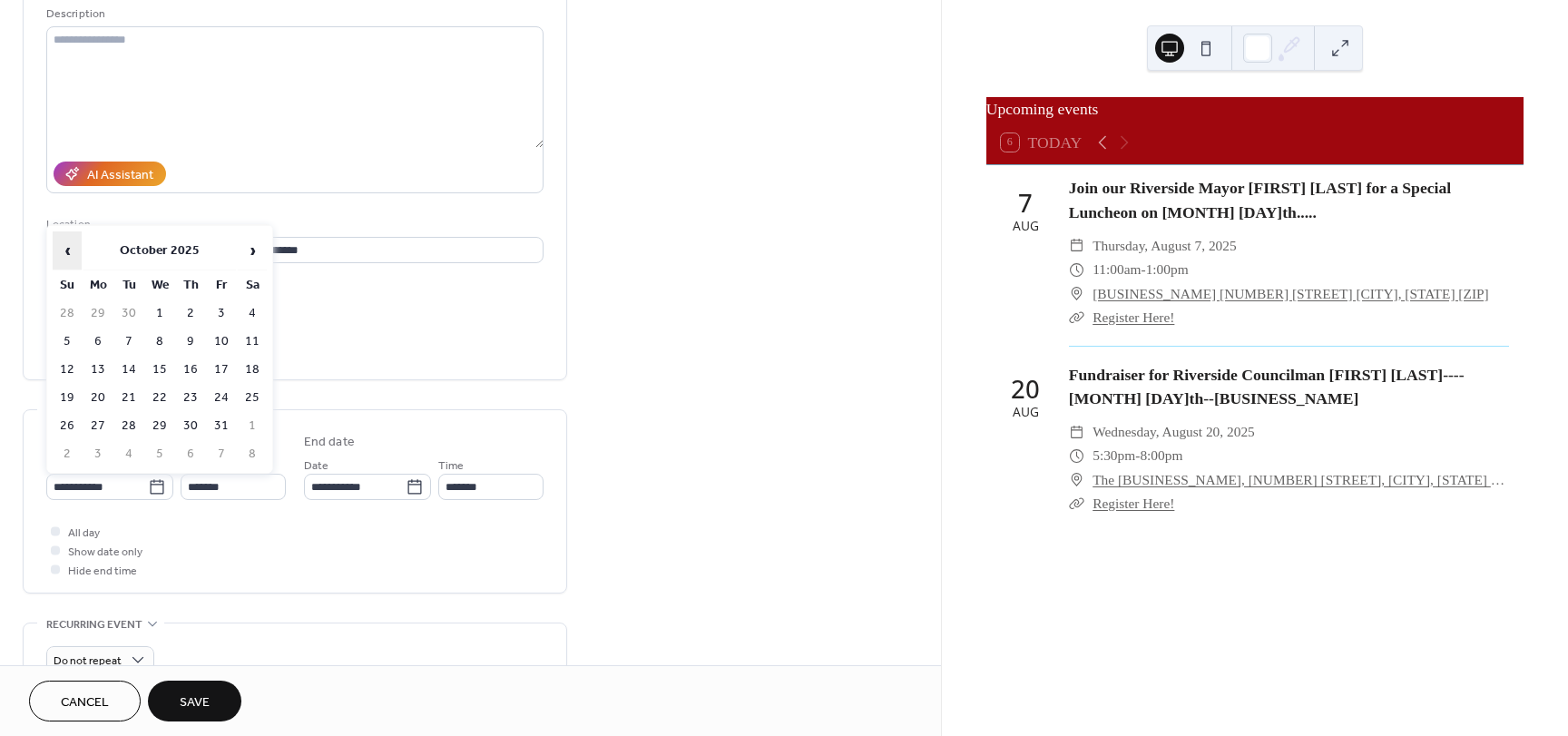 click on "‹" at bounding box center [67, 250] 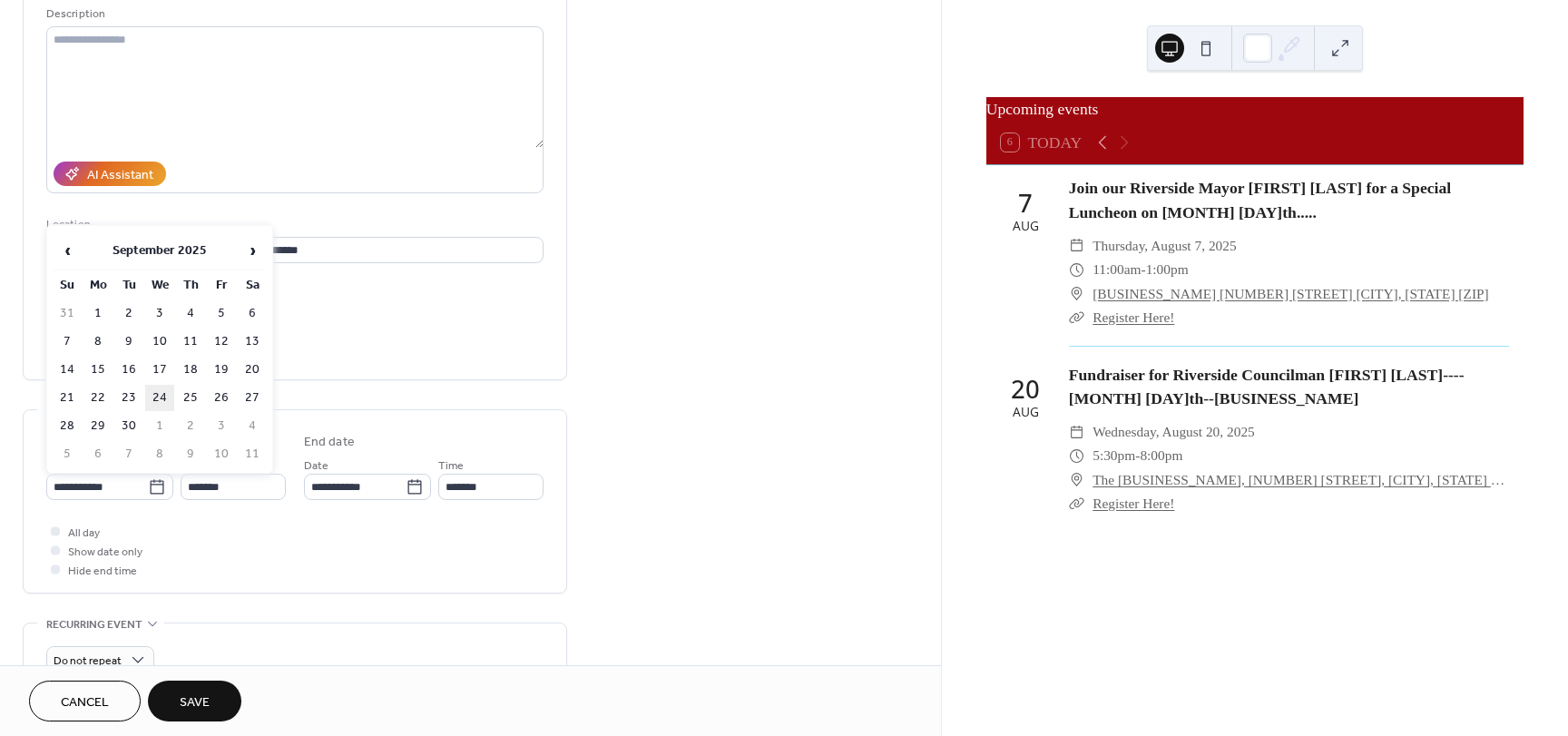 click on "24" at bounding box center [160, 397] 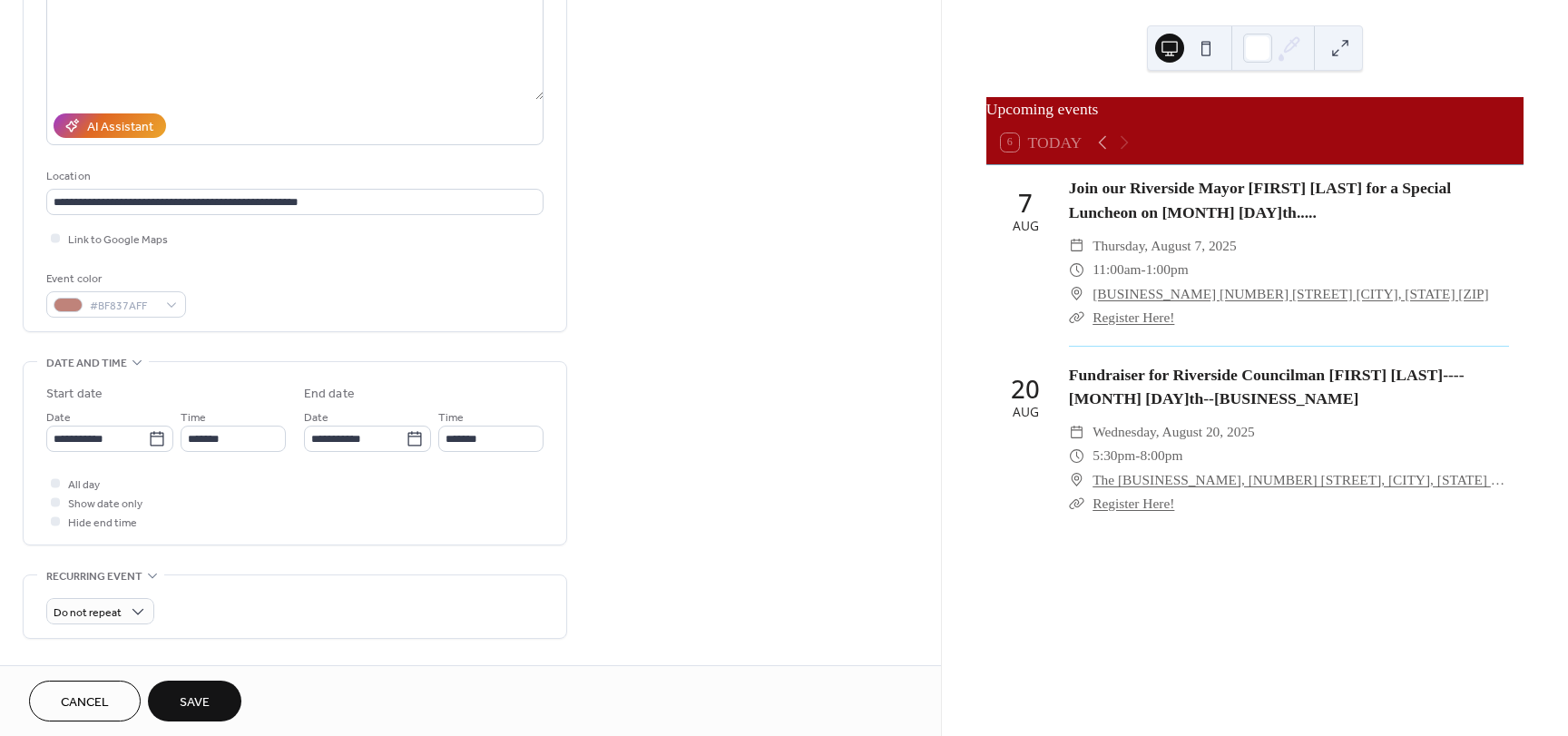 scroll, scrollTop: 272, scrollLeft: 0, axis: vertical 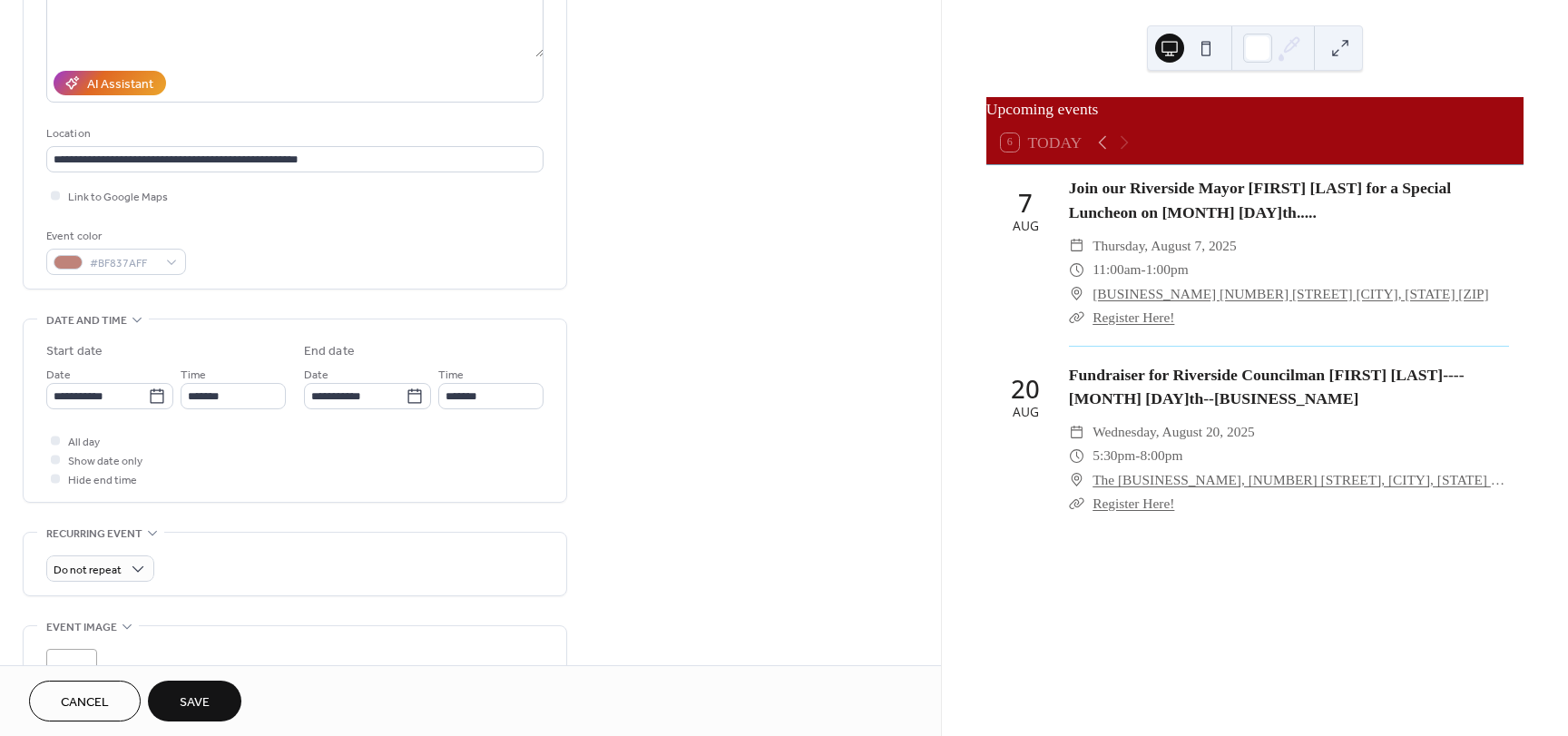 click on "Save" at bounding box center [194, 701] 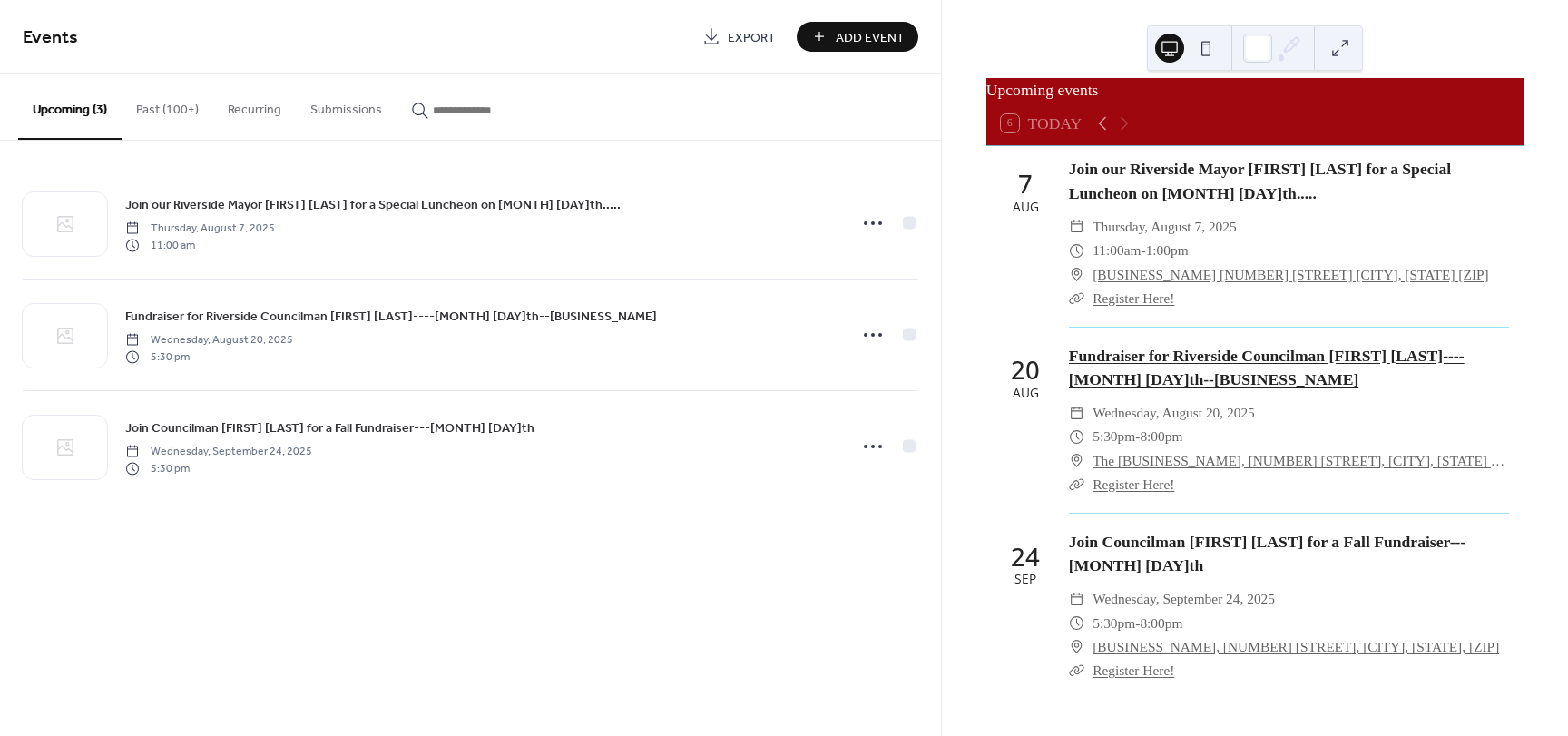 scroll, scrollTop: 0, scrollLeft: 0, axis: both 